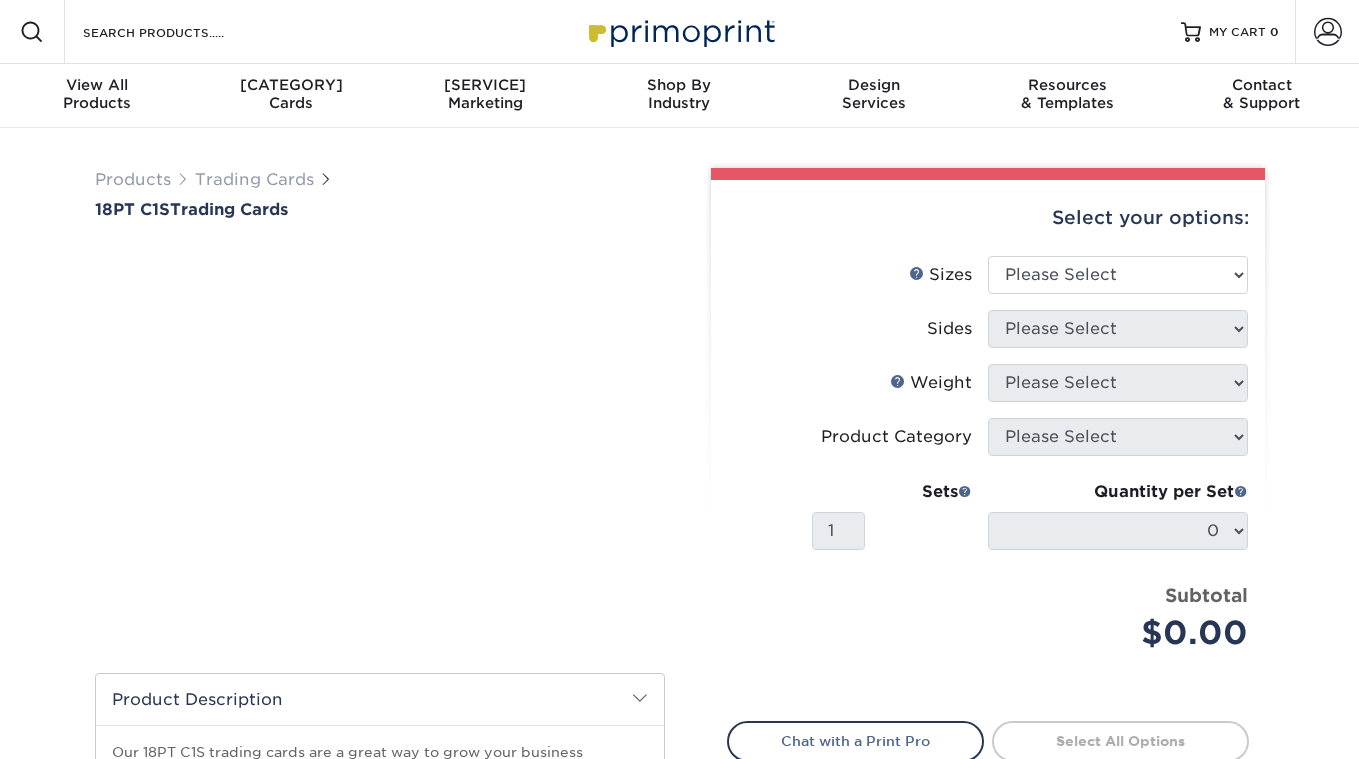 scroll, scrollTop: 0, scrollLeft: 0, axis: both 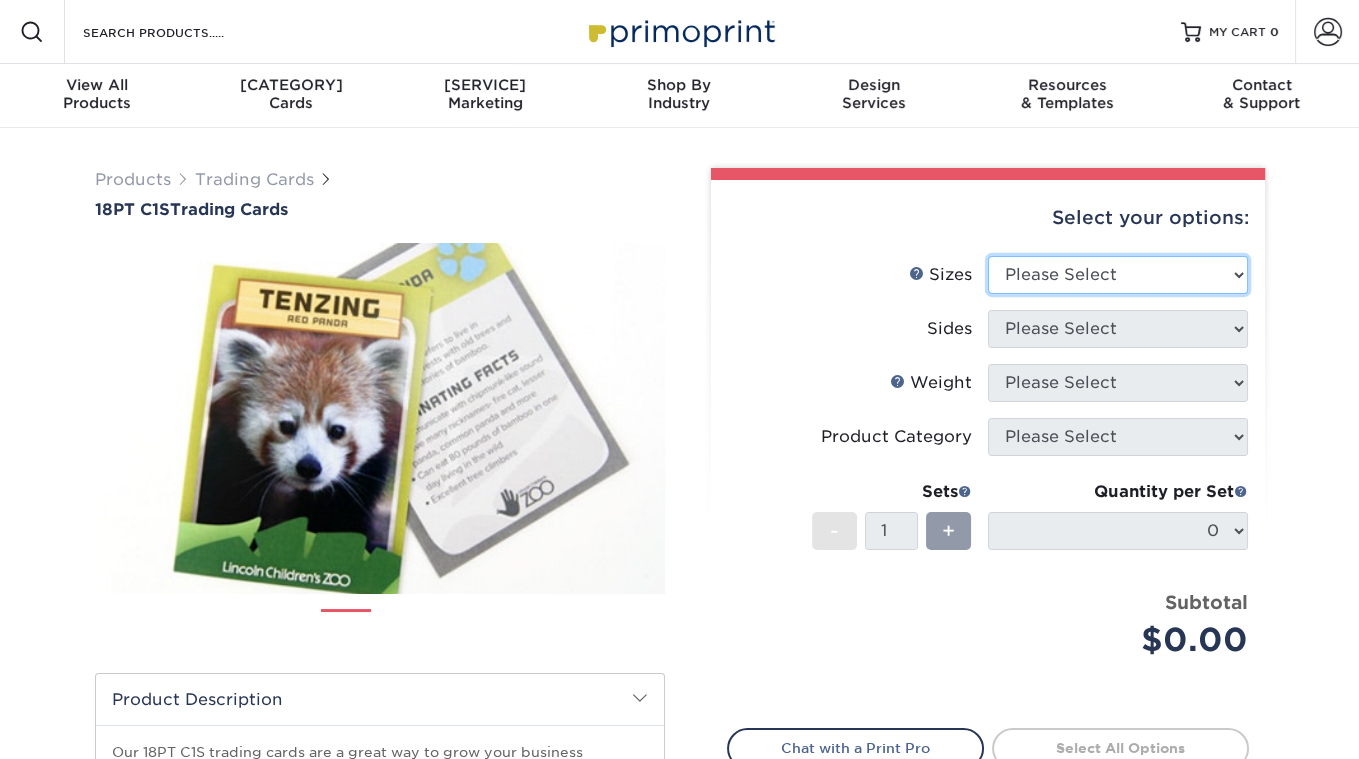 click on "Please Select
2.5" x 3.5"" at bounding box center (1118, 275) 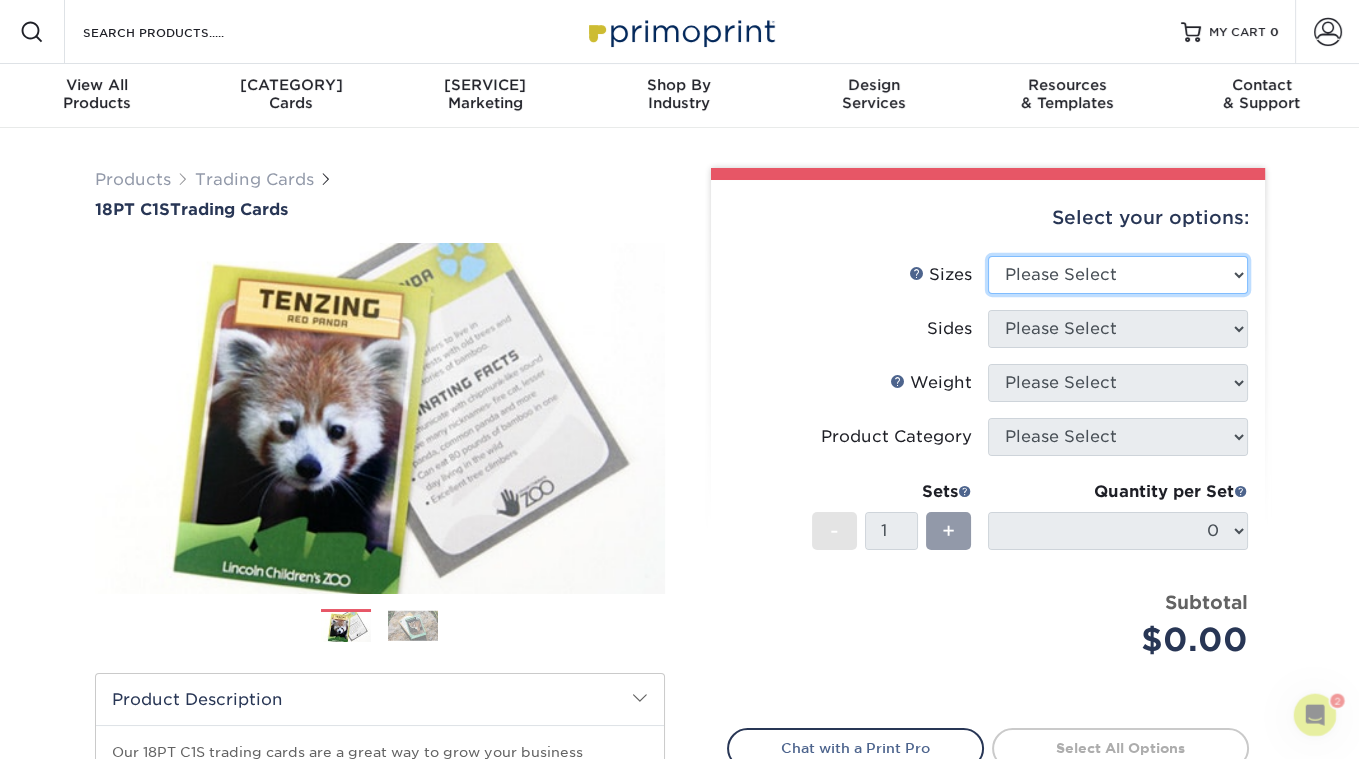 scroll, scrollTop: 0, scrollLeft: 0, axis: both 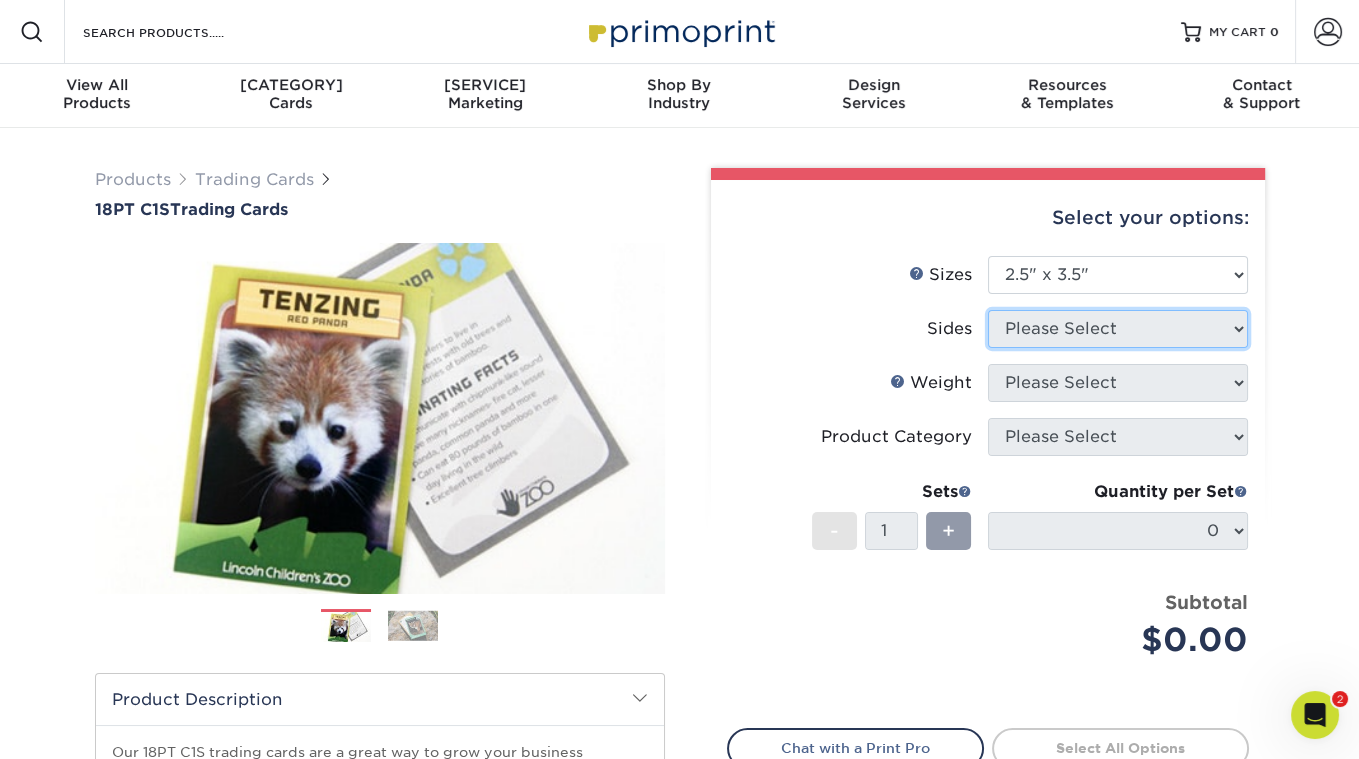 click on "Please Select" at bounding box center [1118, 329] 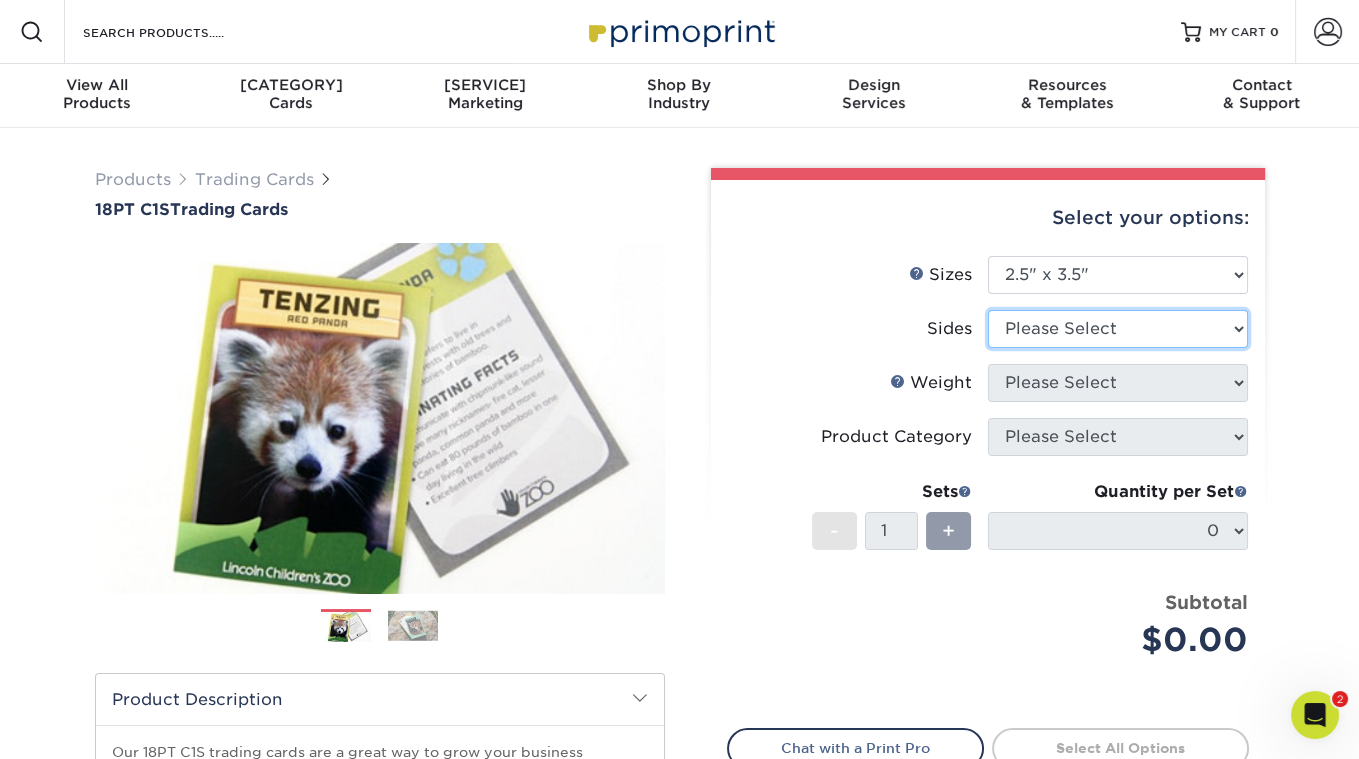 select on "[UUID]" 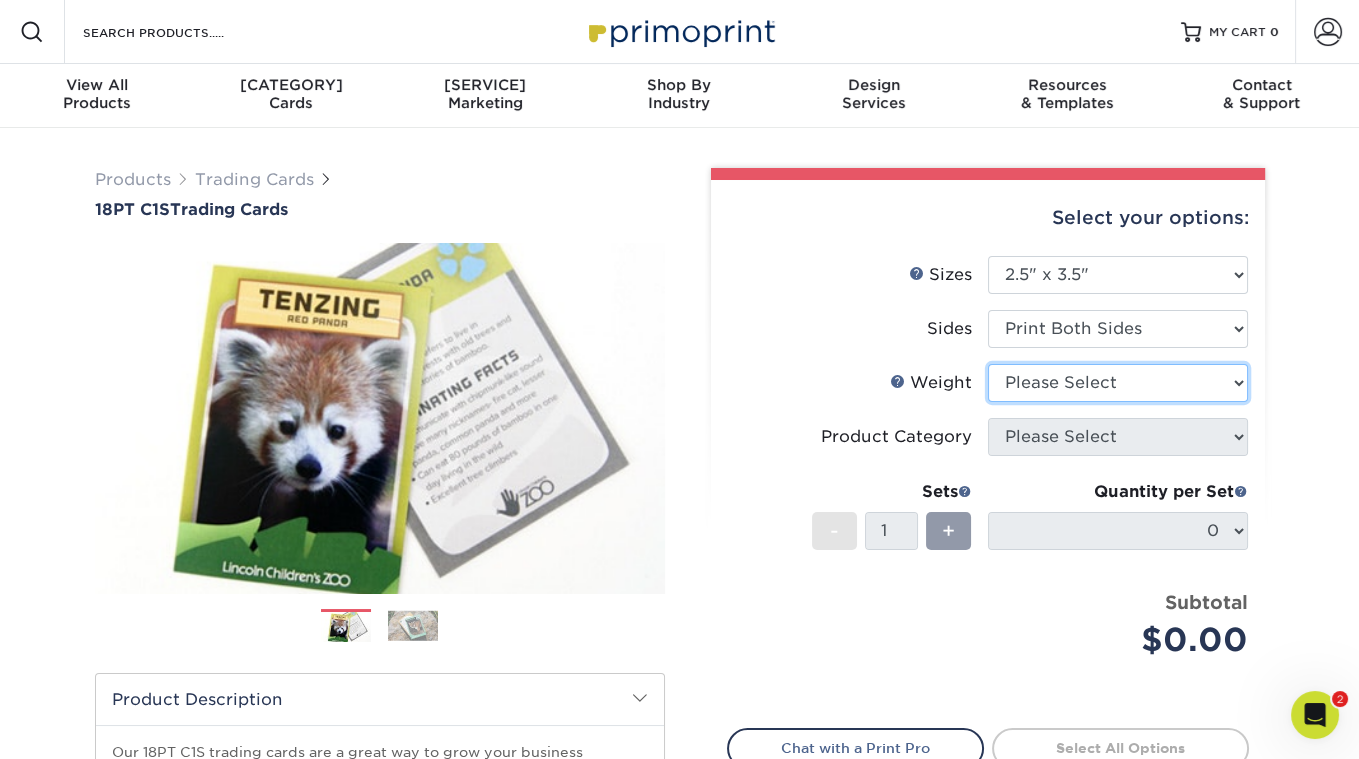 click on "Please Select 18PT C1S" at bounding box center [1118, 383] 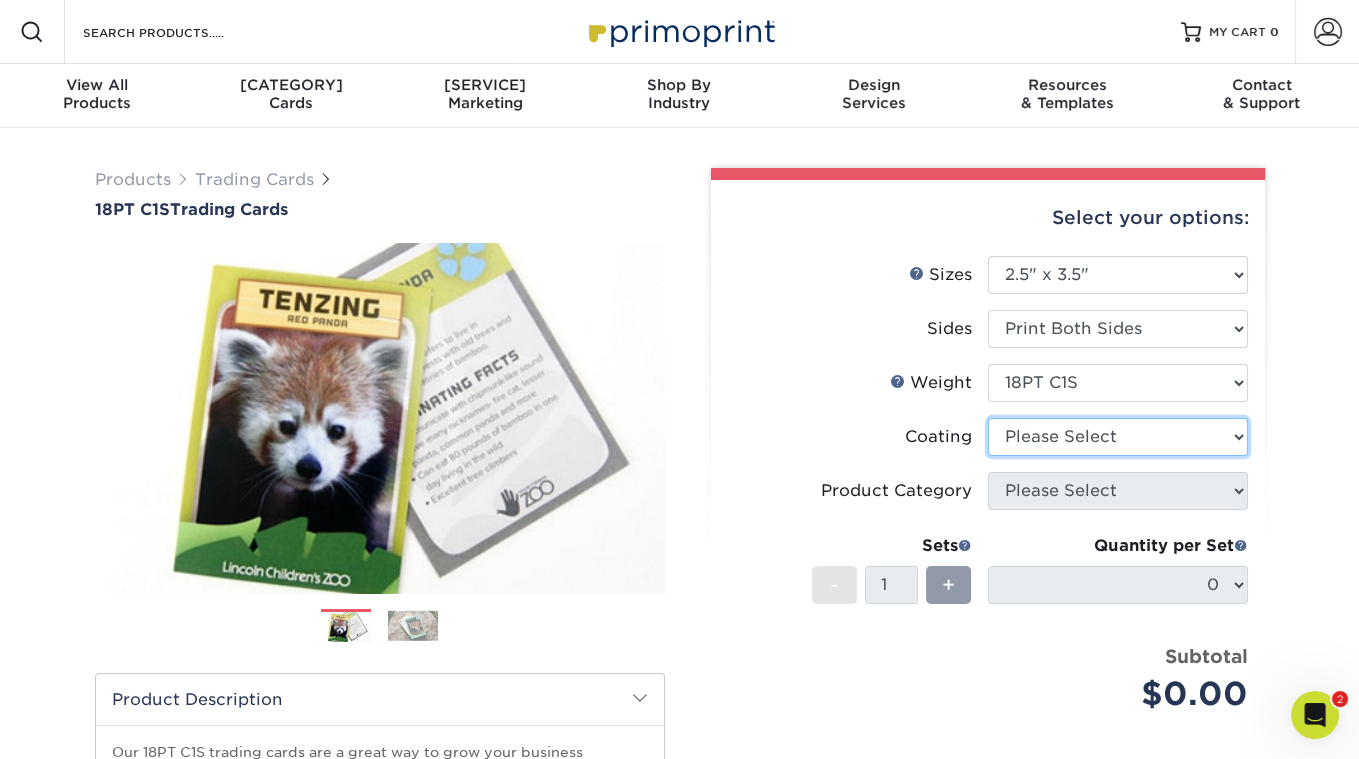 click at bounding box center (1118, 437) 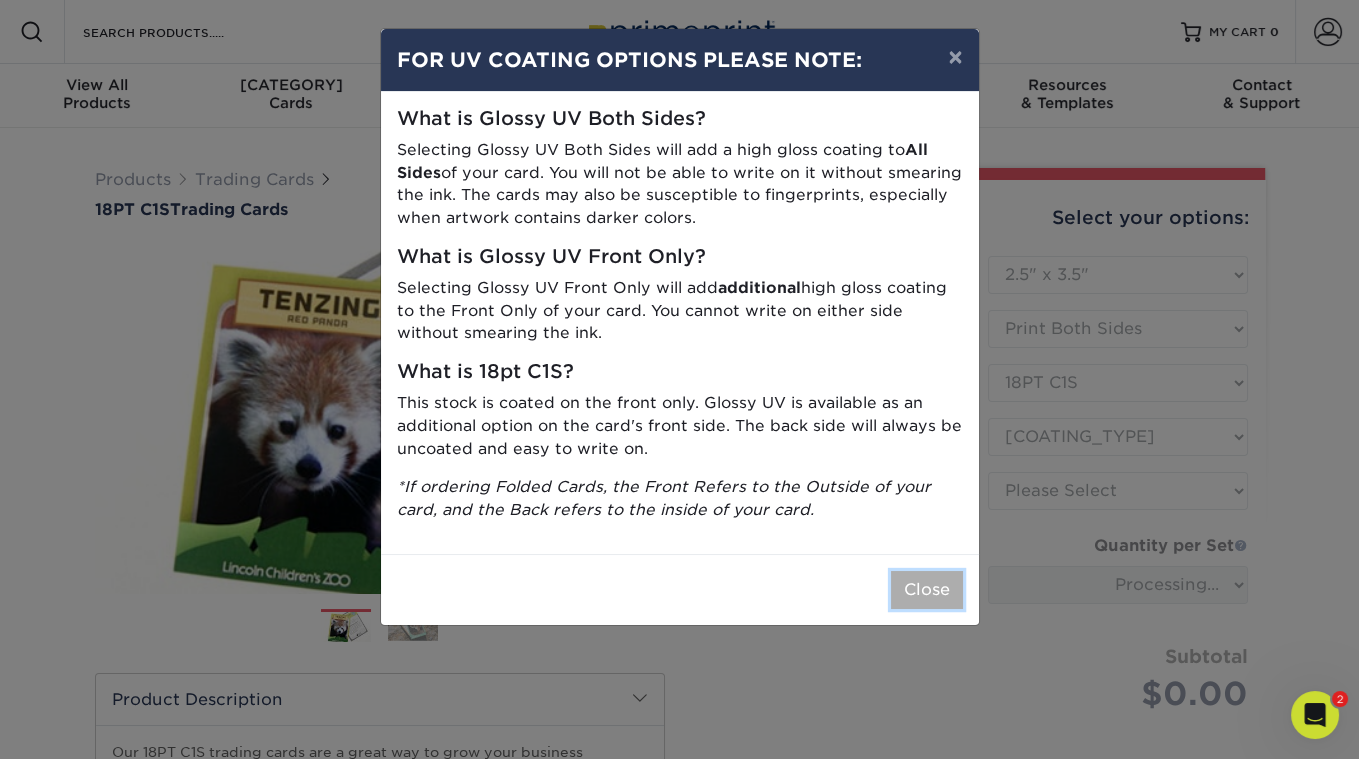 click on "Close" at bounding box center (927, 590) 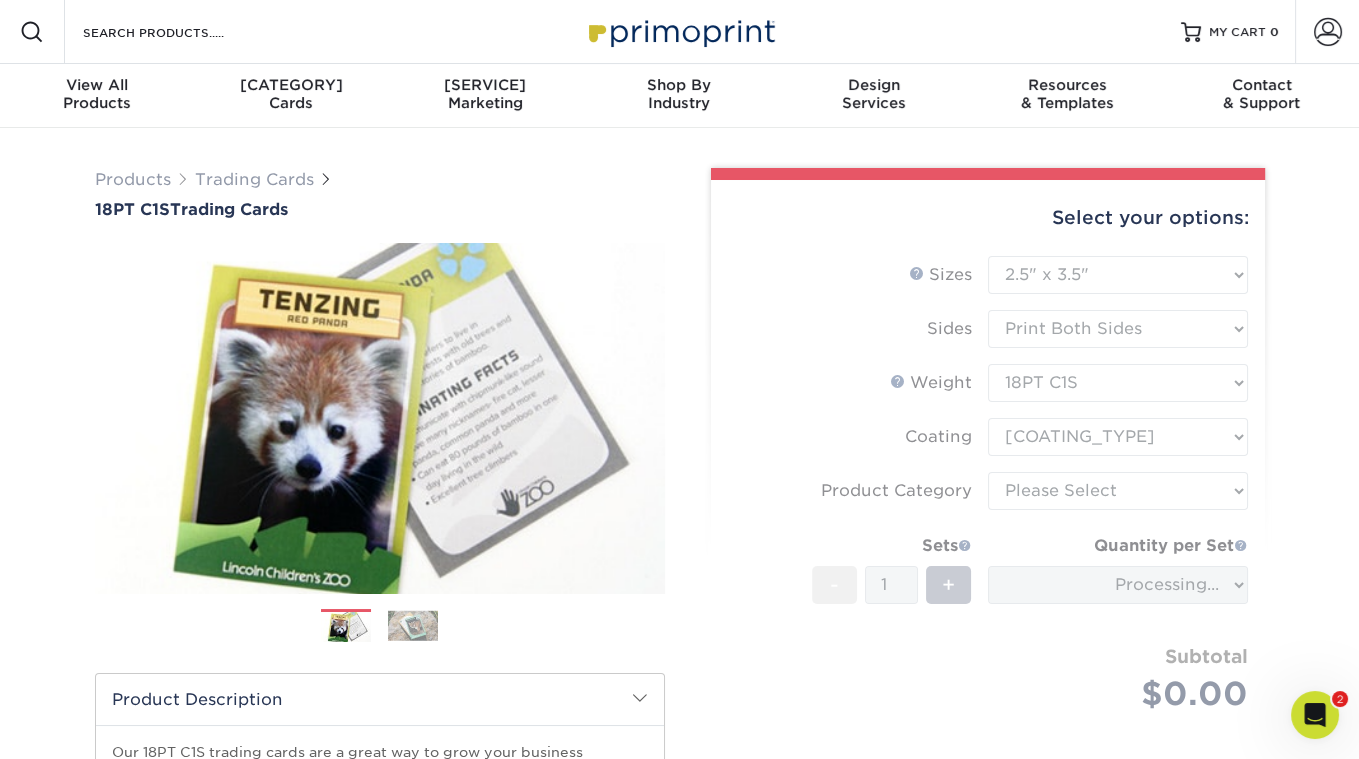 click on "Sizes Help Sizes
Please Select
2.5" x 3.5"
Sides Please Select 18PT C1S" at bounding box center (988, 507) 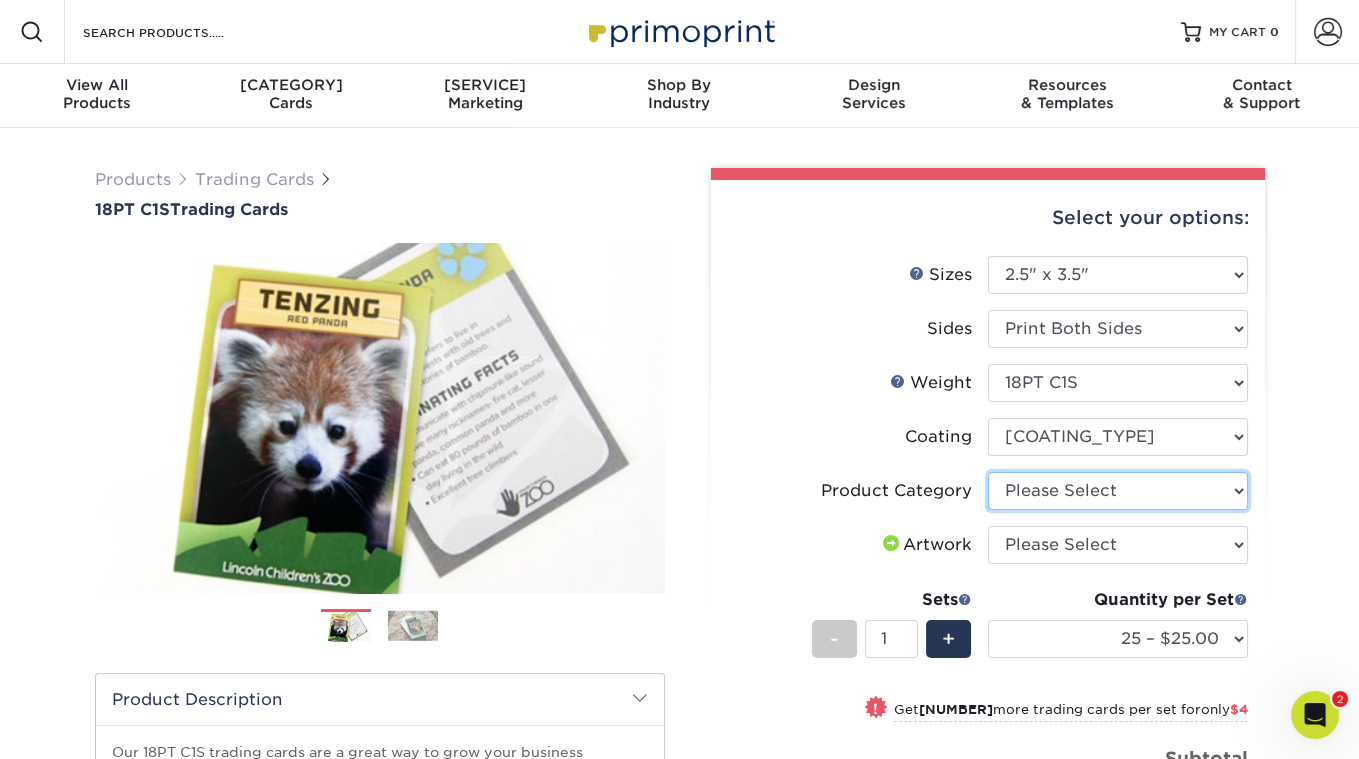 click on "Please Select Trading Cards" at bounding box center (1118, 491) 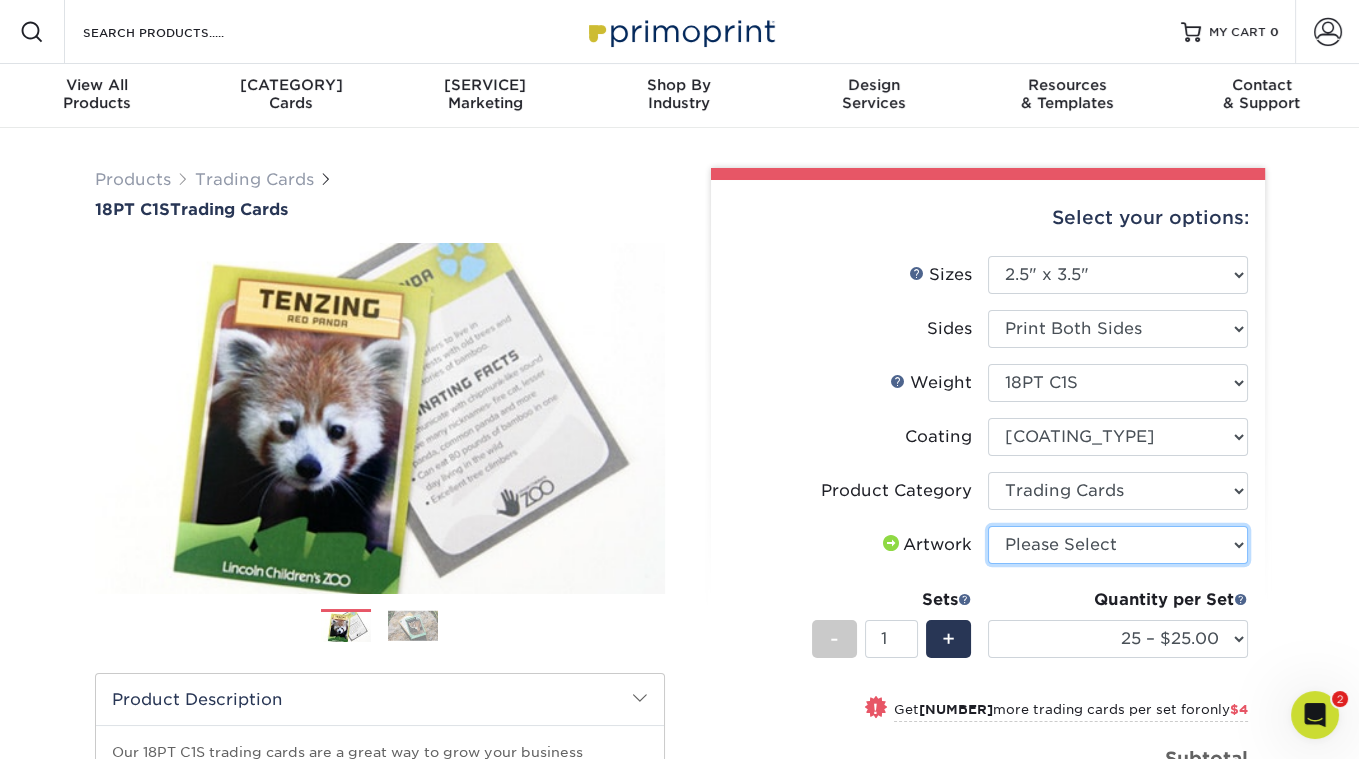 click on "Please Select I will upload files I need a design - $100" at bounding box center (1118, 545) 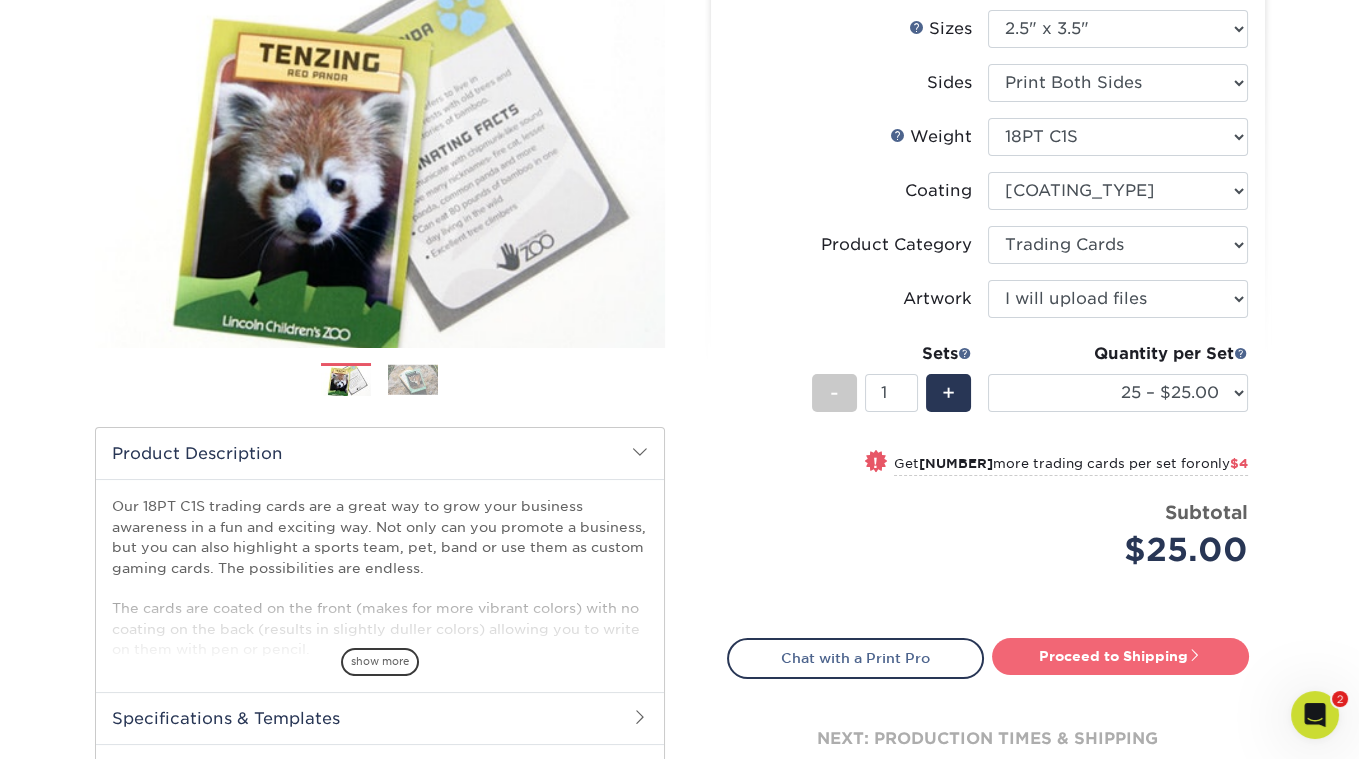 click on "Proceed to Shipping" at bounding box center (1120, 656) 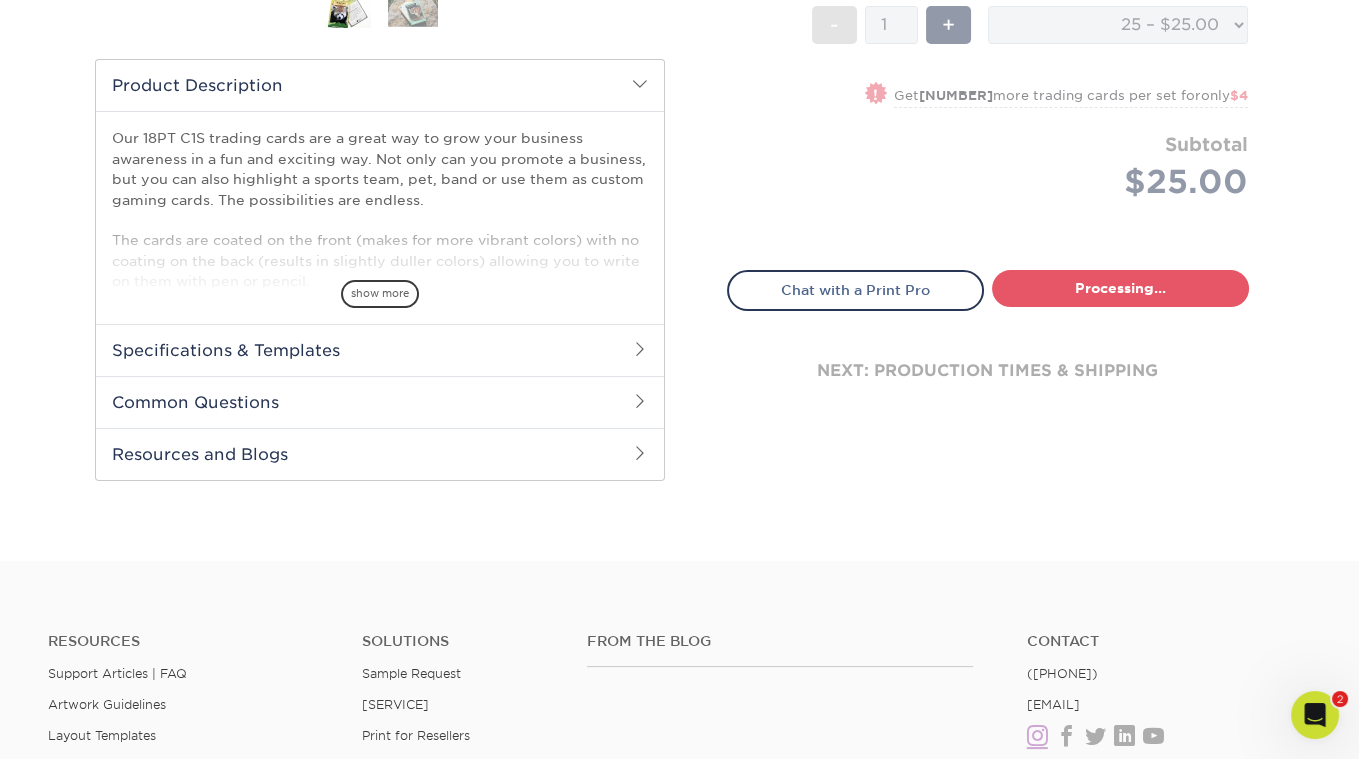 select on "08588386-0599-420e-8c79-4535039915a0" 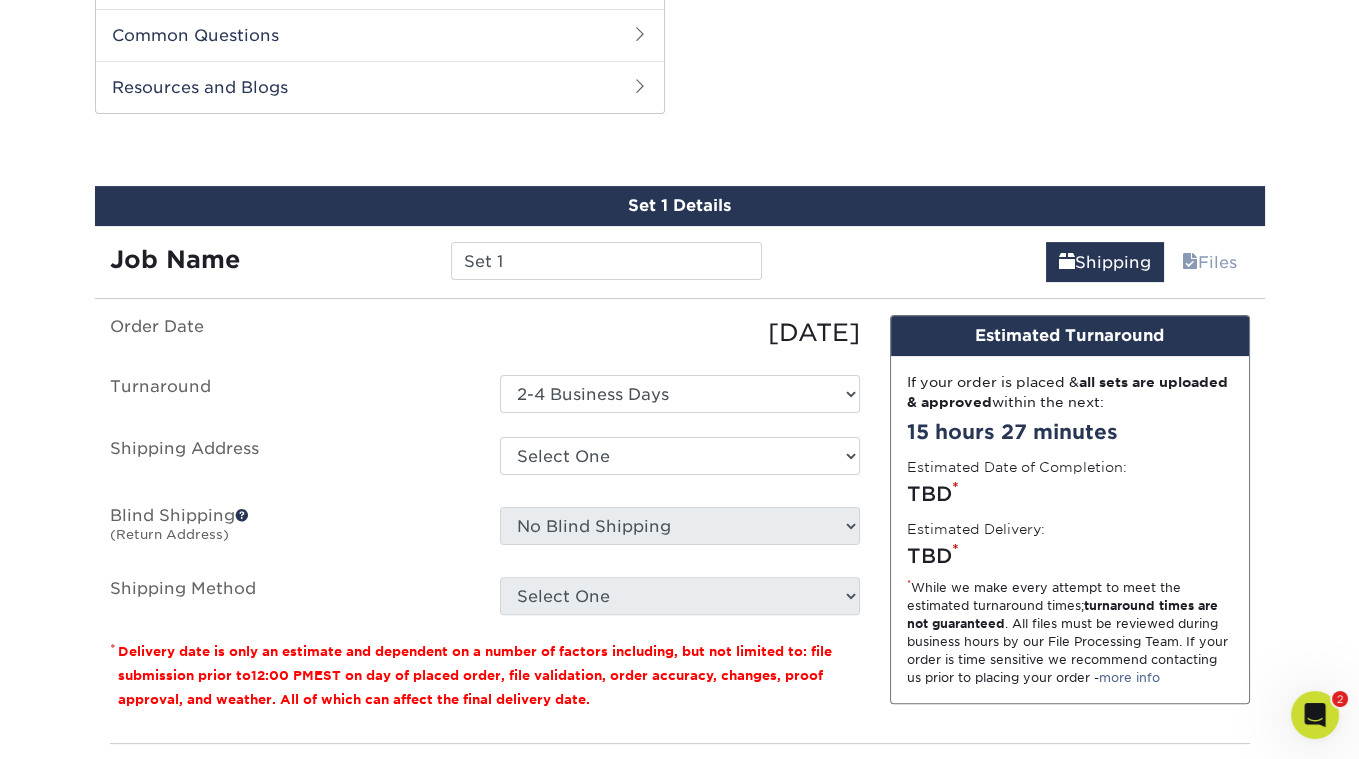 scroll, scrollTop: 993, scrollLeft: 0, axis: vertical 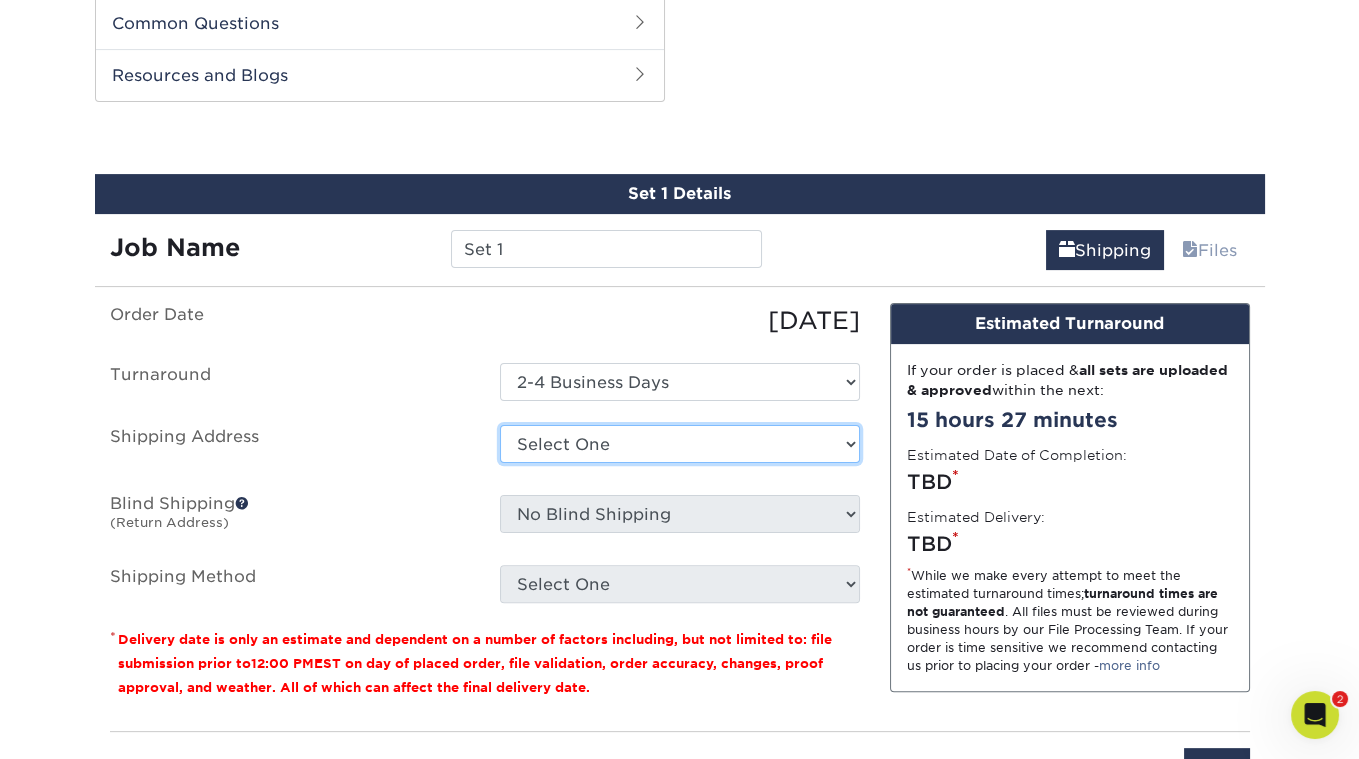 click on "Select One" at bounding box center [680, 444] 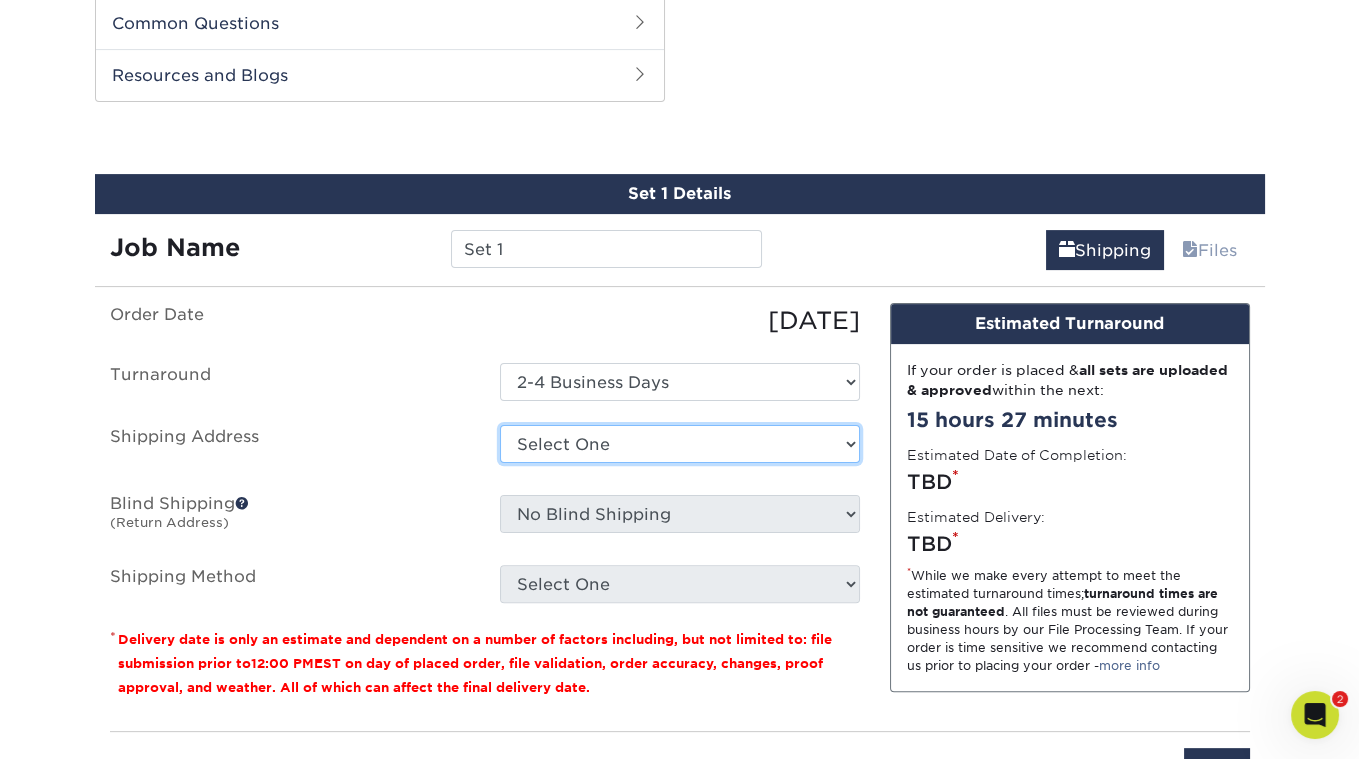 select on "[ADDRESS_TITLE]" 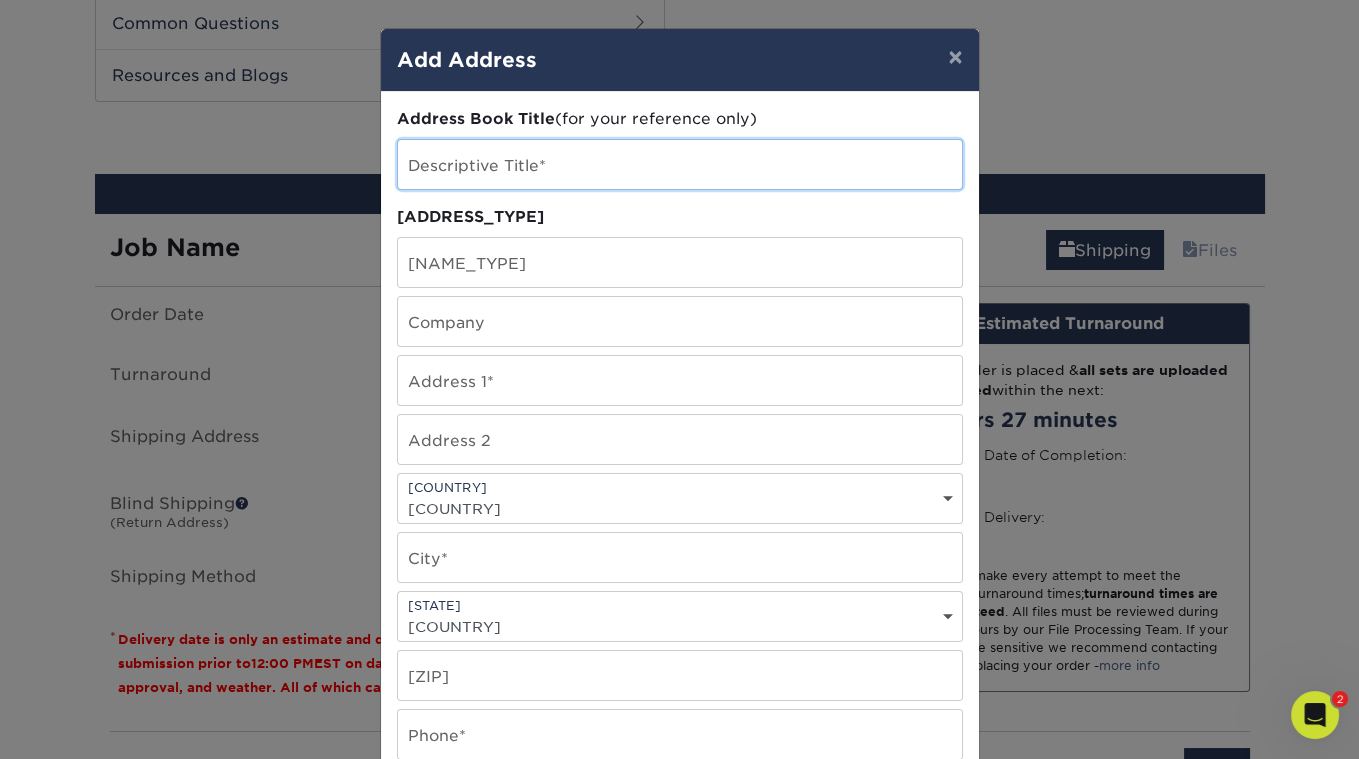 click at bounding box center (680, 164) 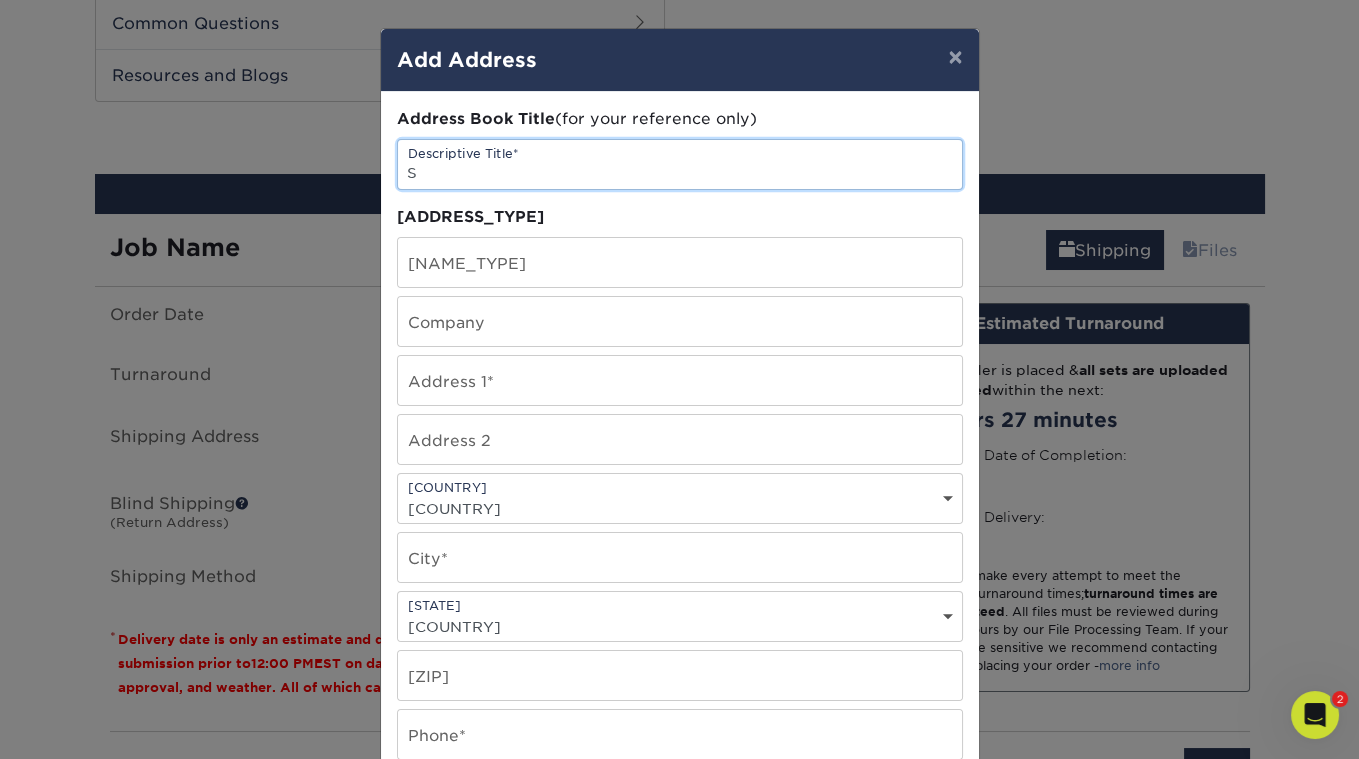 type on "Sid The Cat Presents" 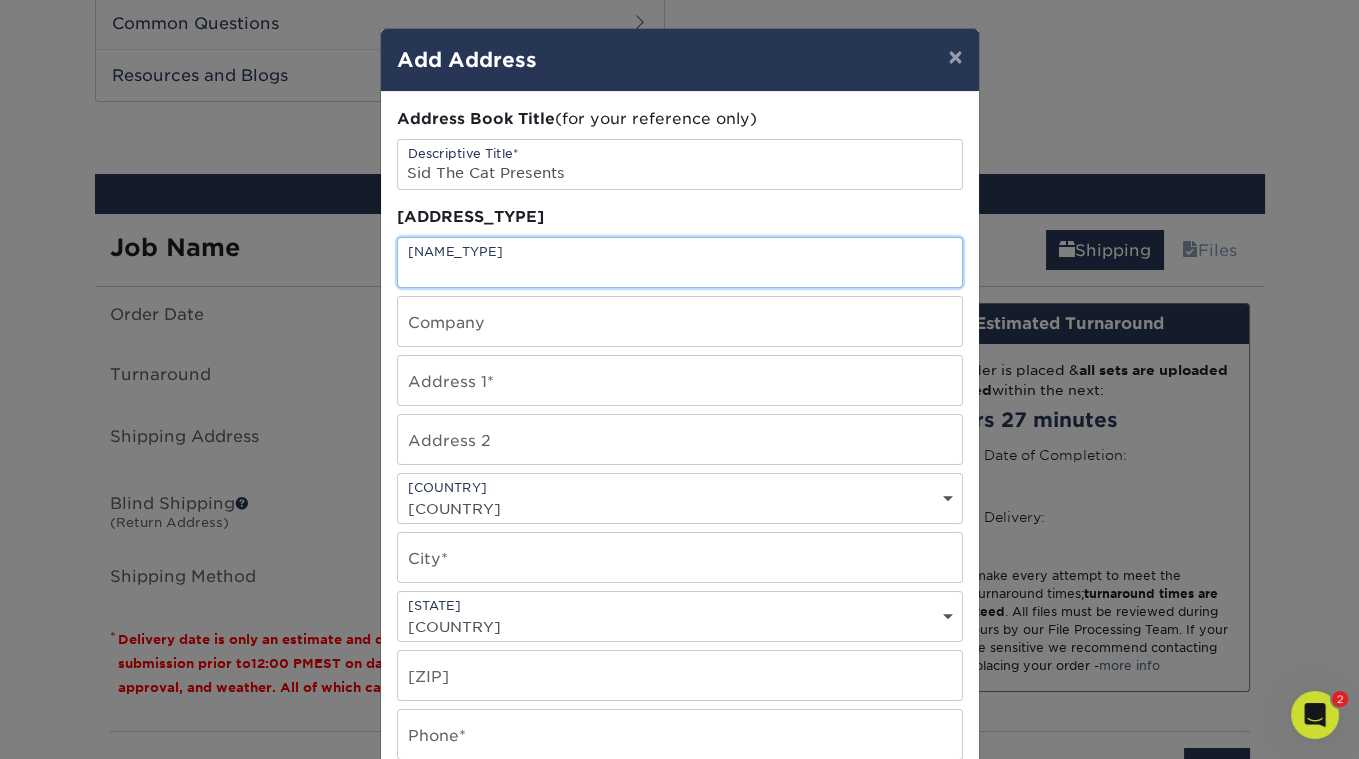 click at bounding box center [680, 262] 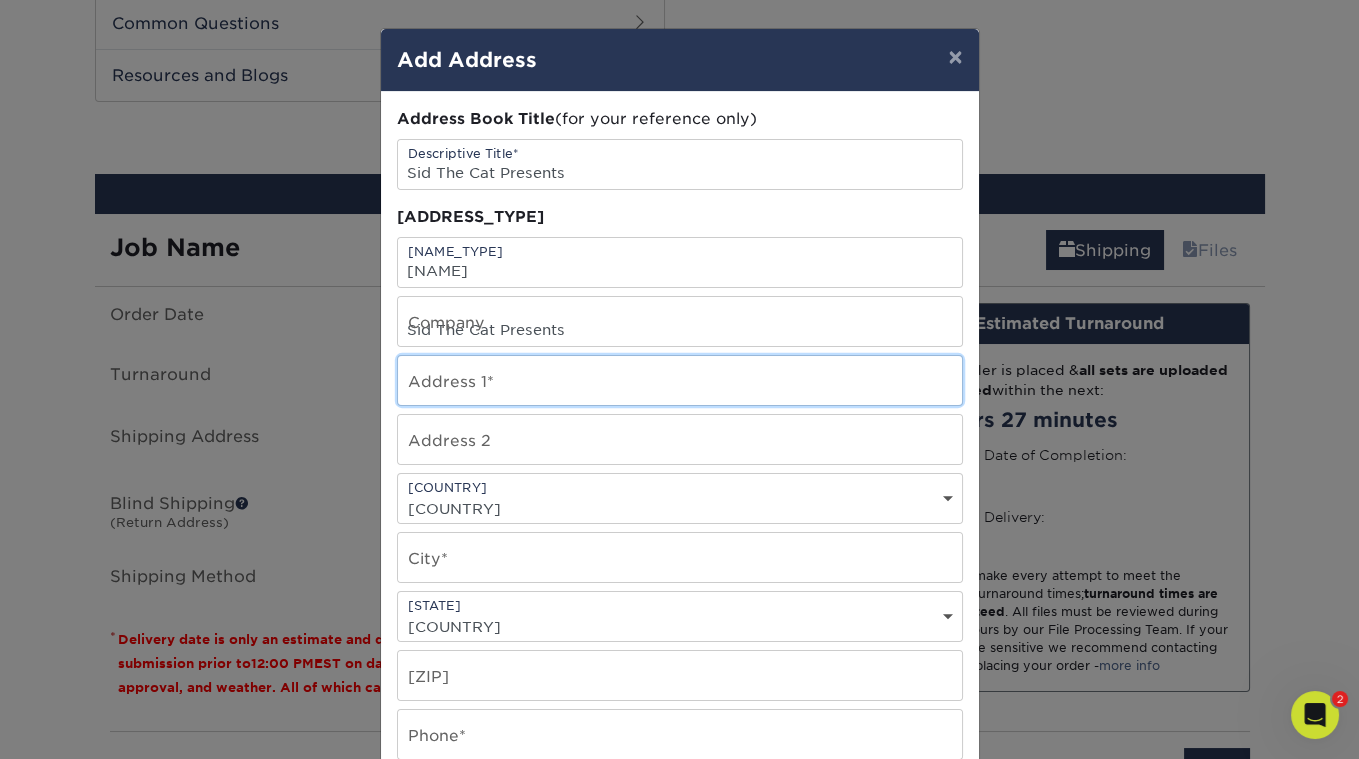 type on "[NUMBER] [STREET]" 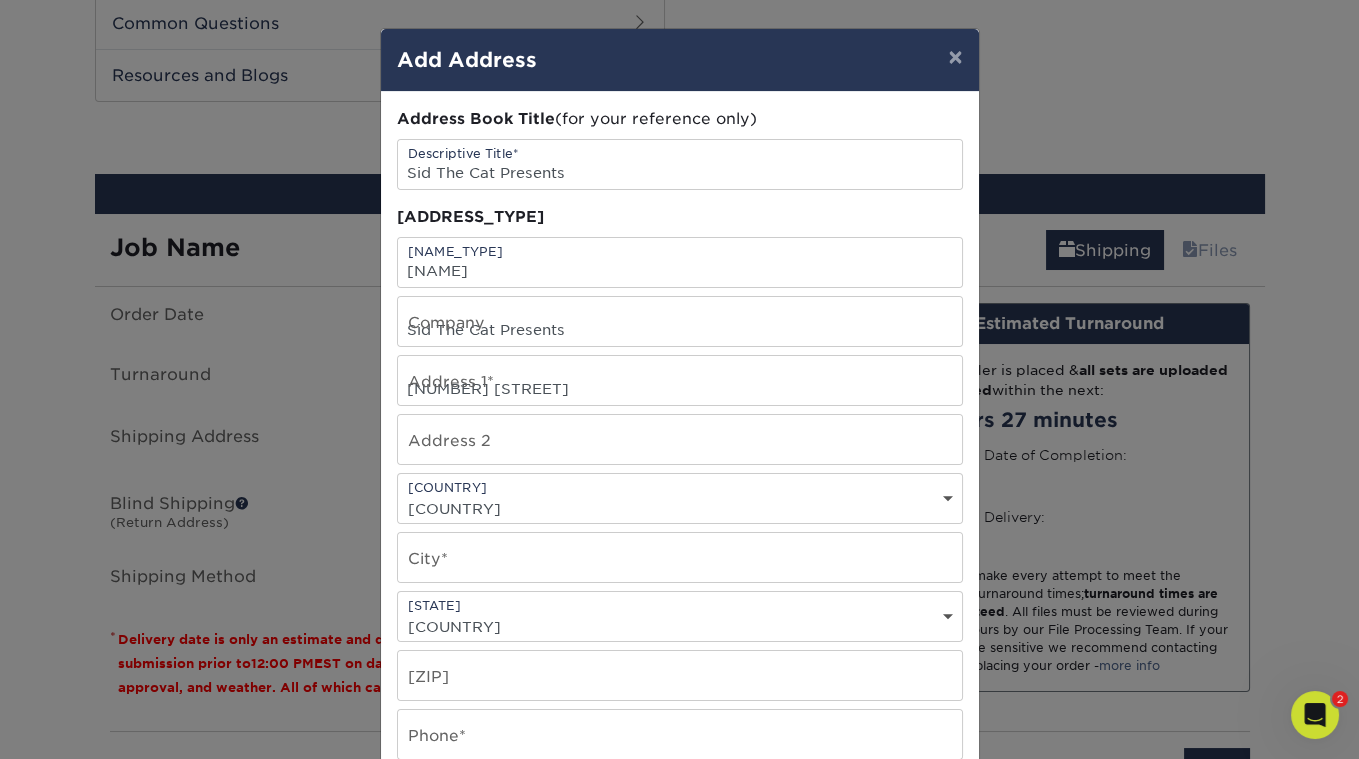 select on "[COUNTRY]" 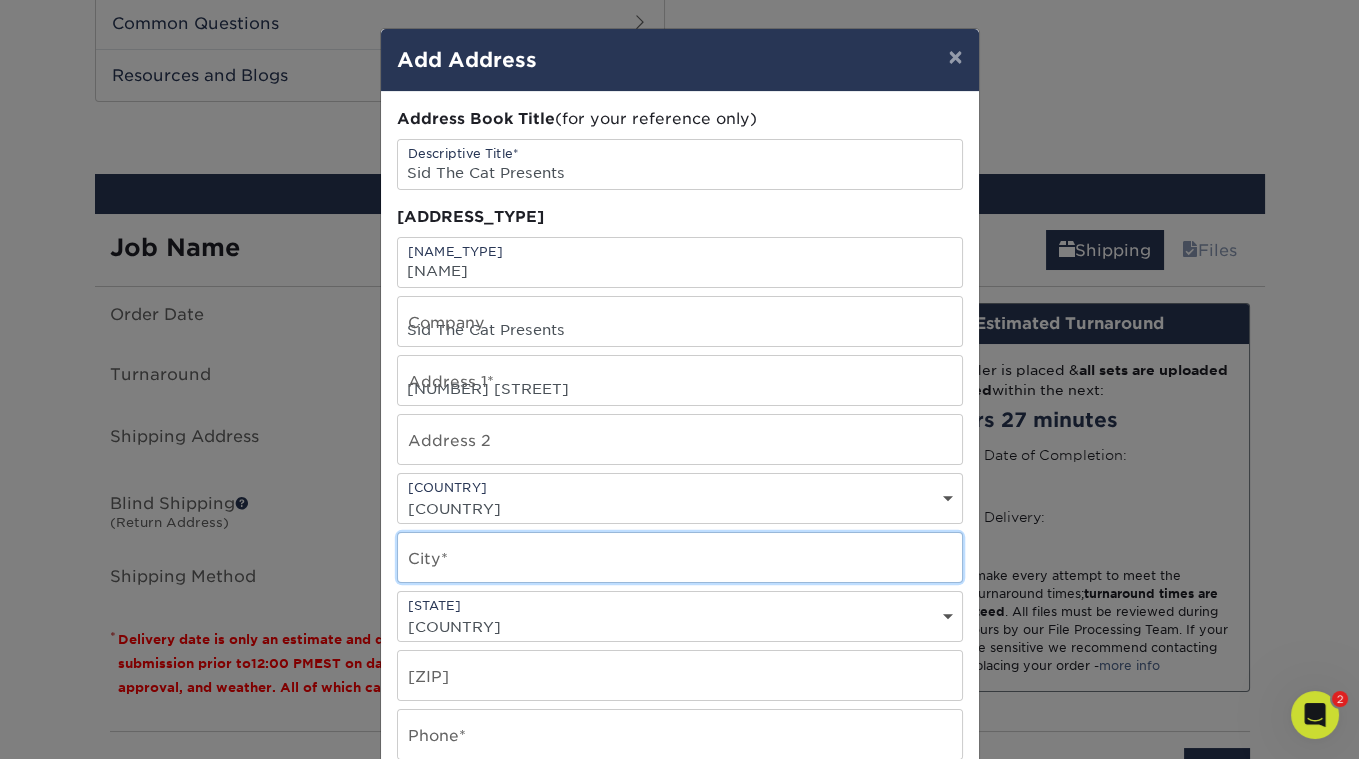 type on "[CITY]" 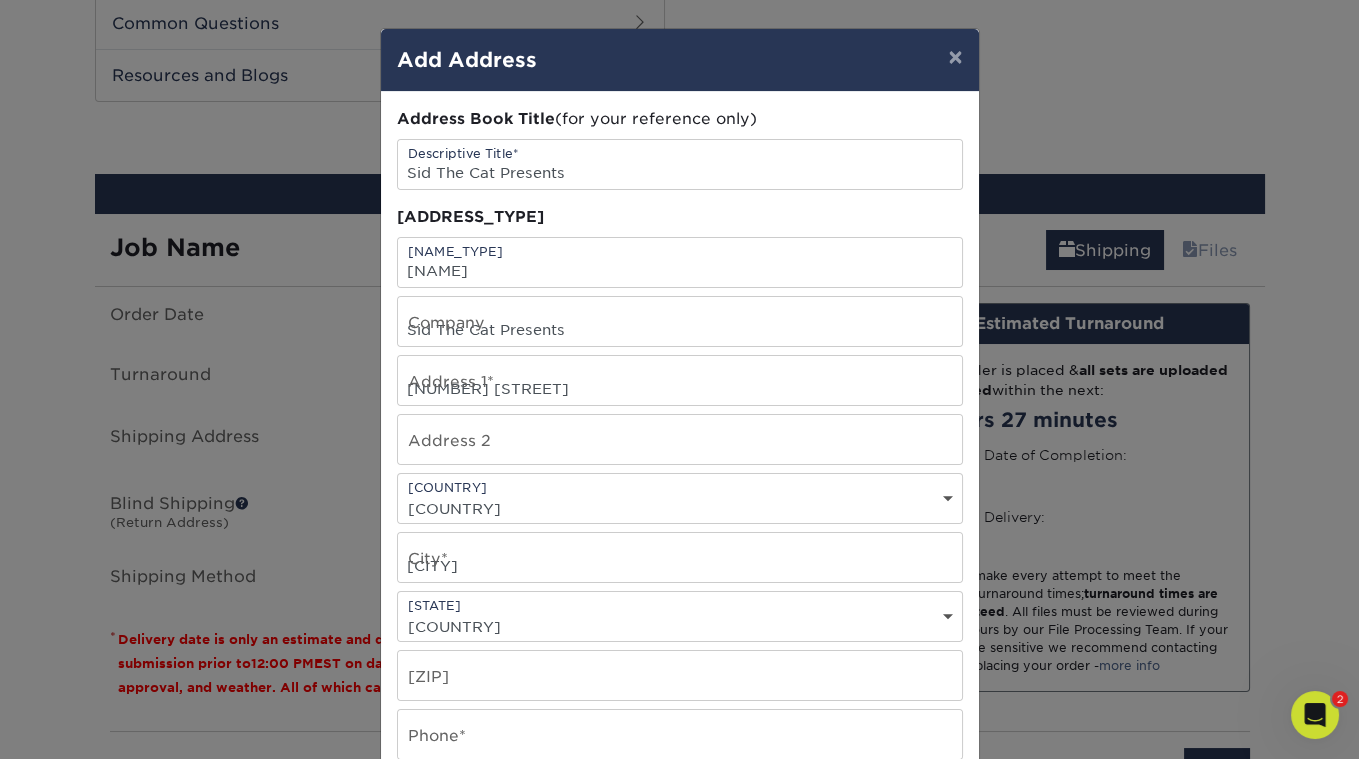 select on "[STATE_CODE]" 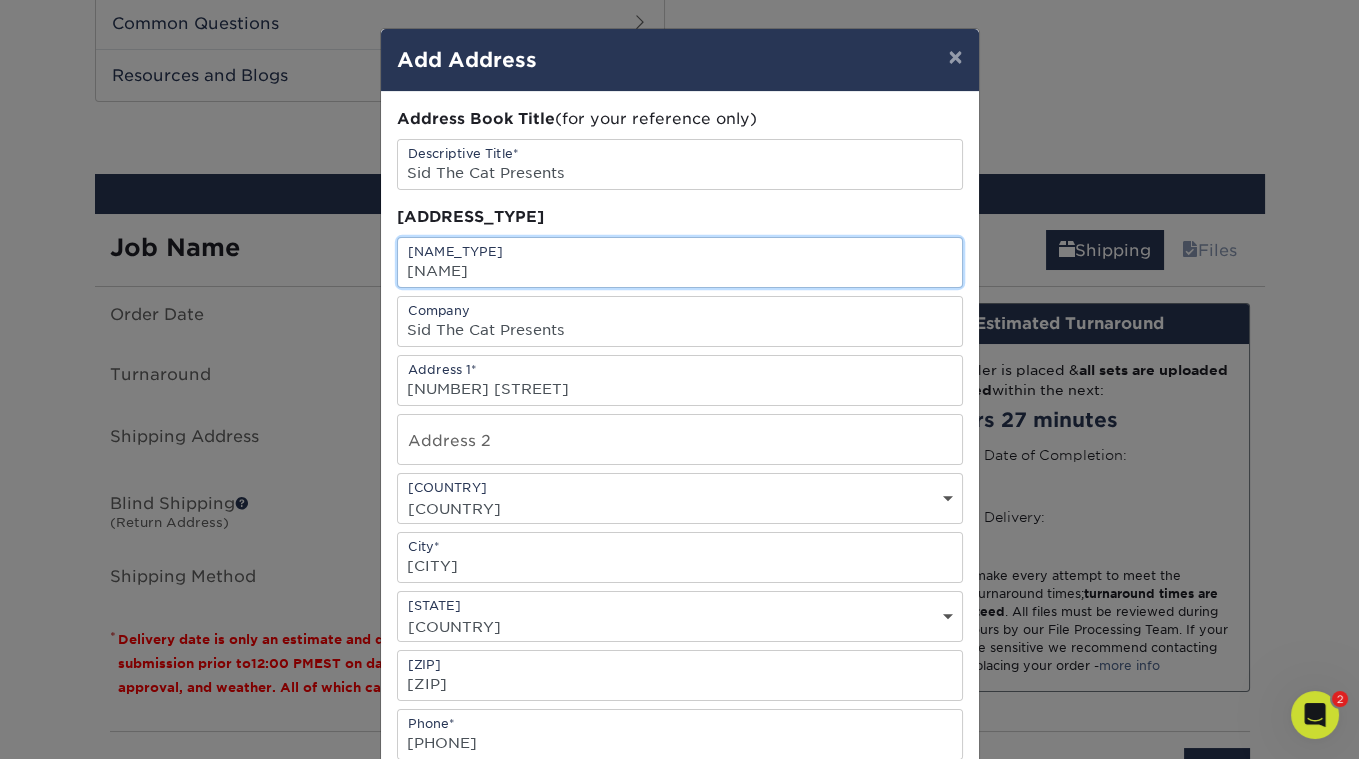 scroll, scrollTop: 316, scrollLeft: 0, axis: vertical 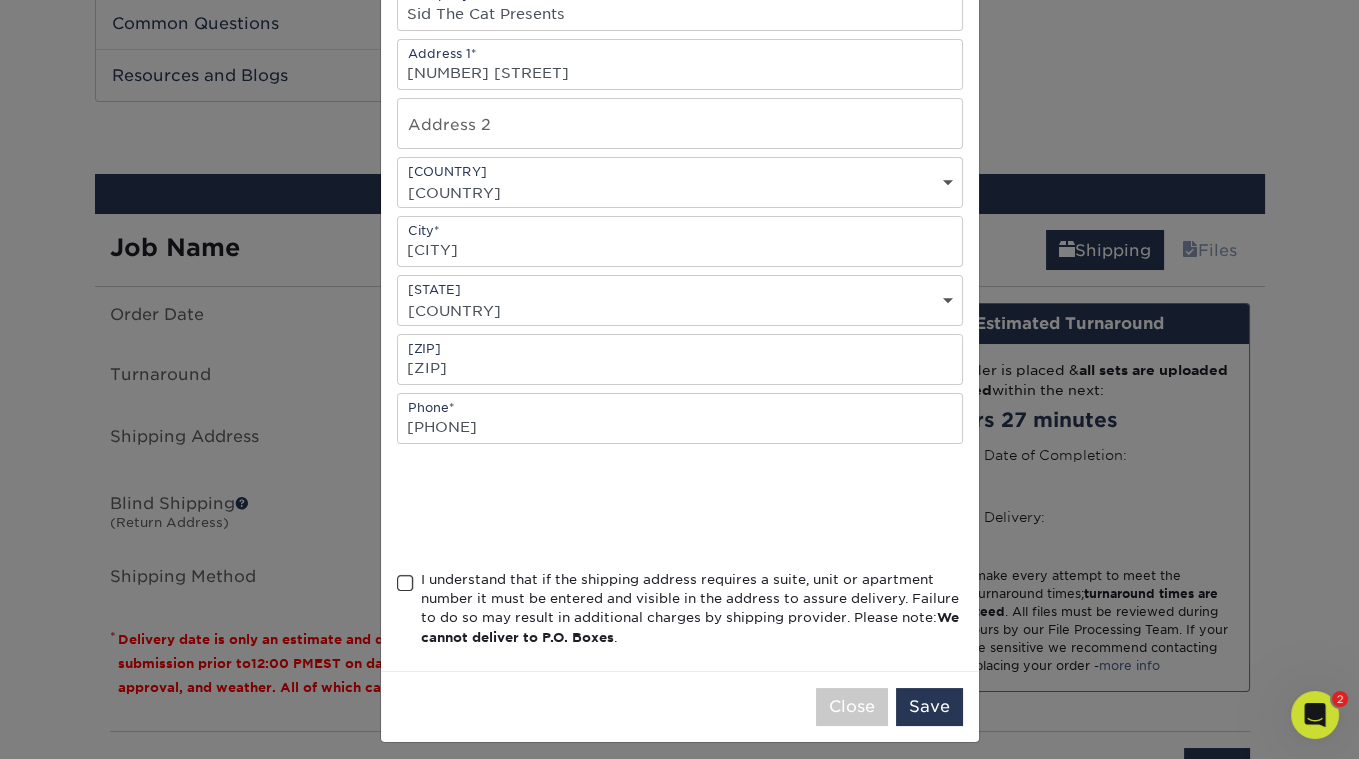 click at bounding box center [405, 583] 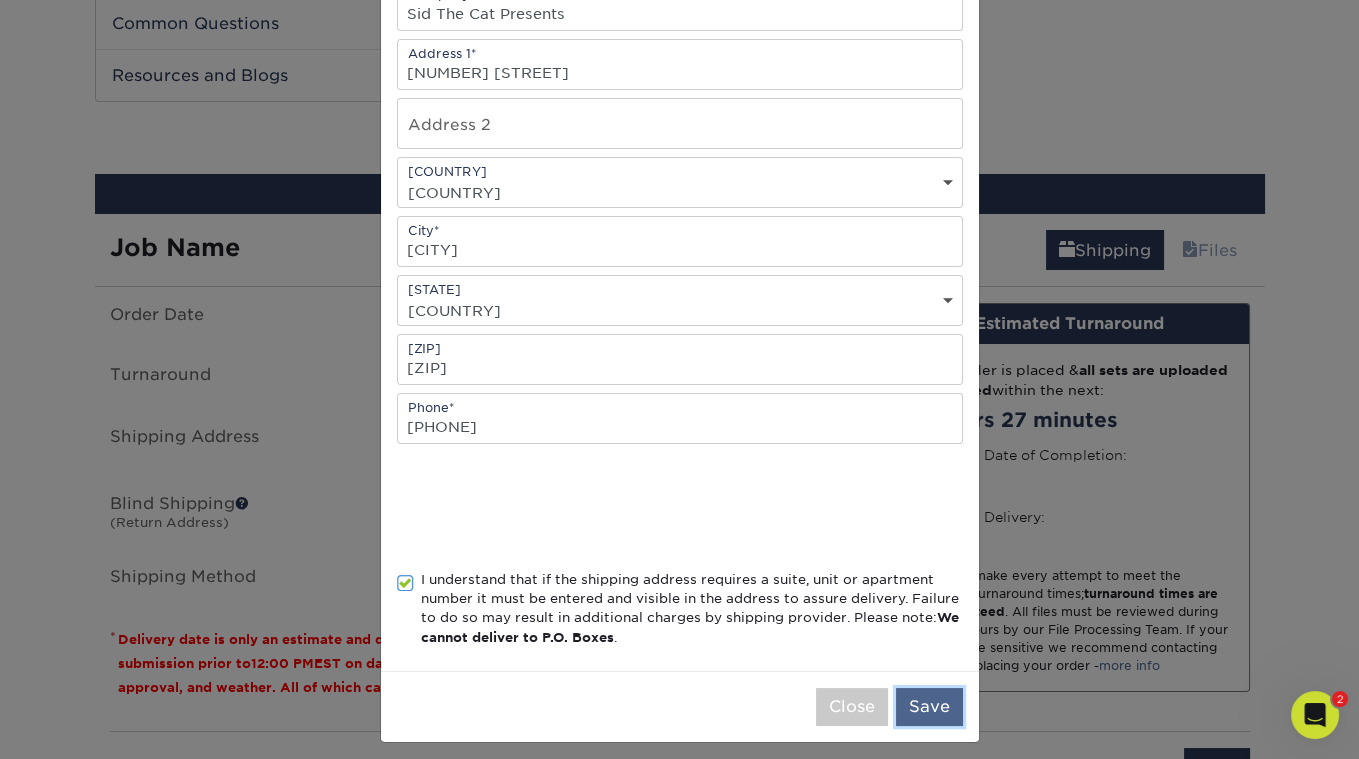 click on "Save" at bounding box center (929, 707) 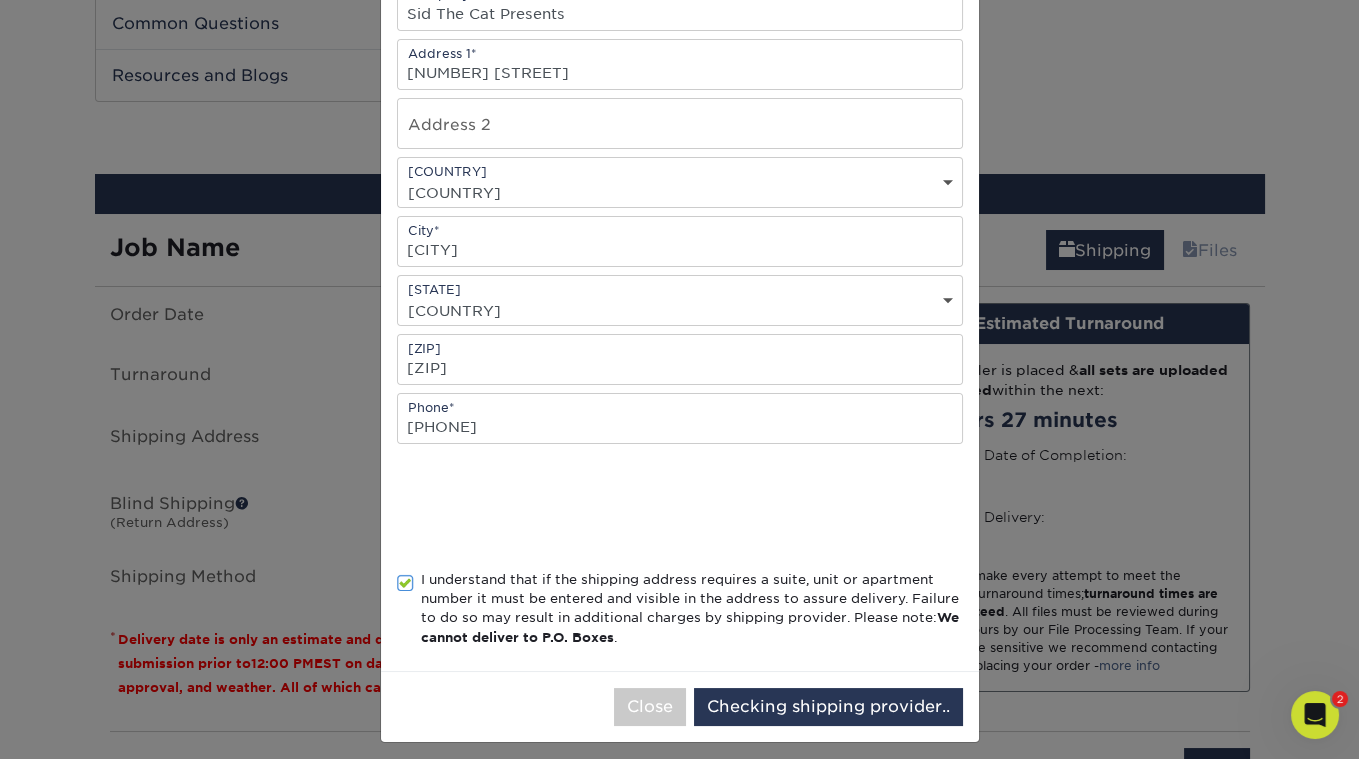 scroll, scrollTop: 0, scrollLeft: 0, axis: both 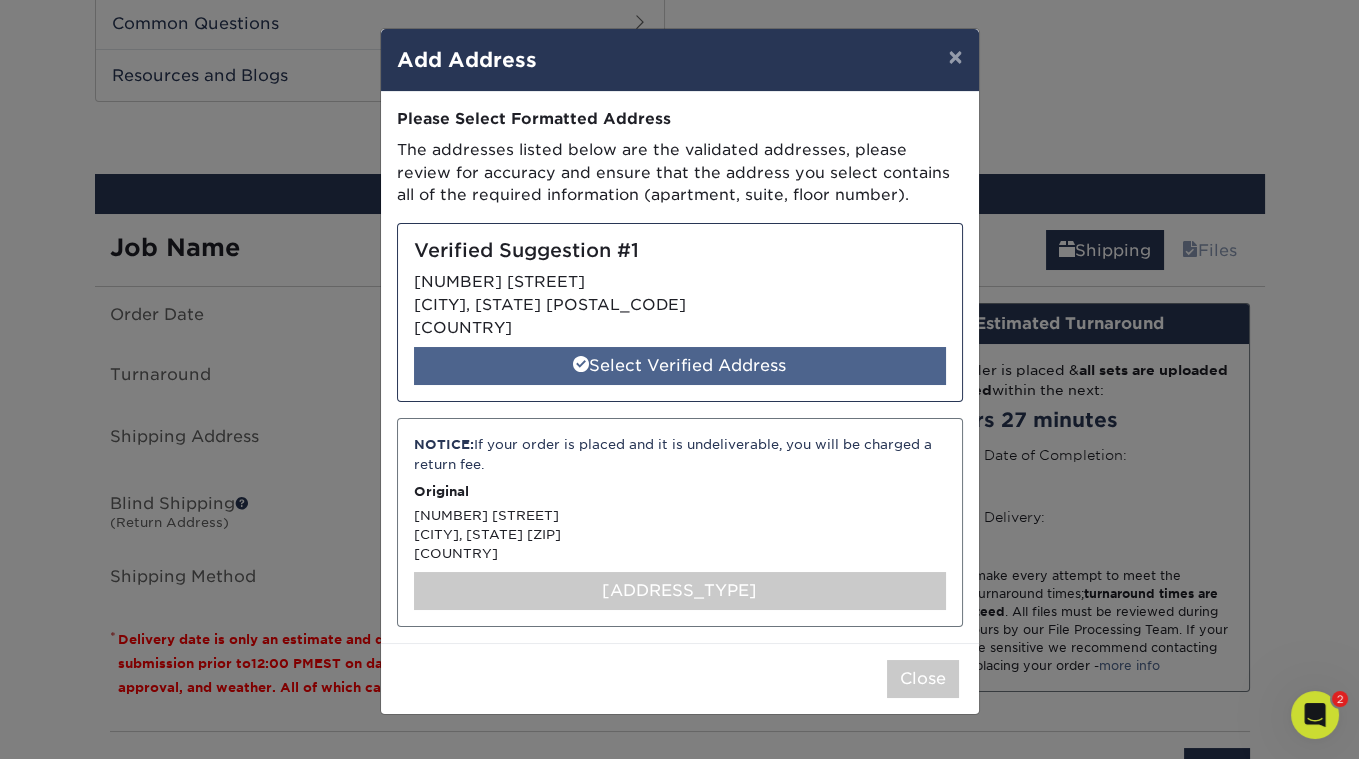 click on "Select Verified Address" at bounding box center [680, 366] 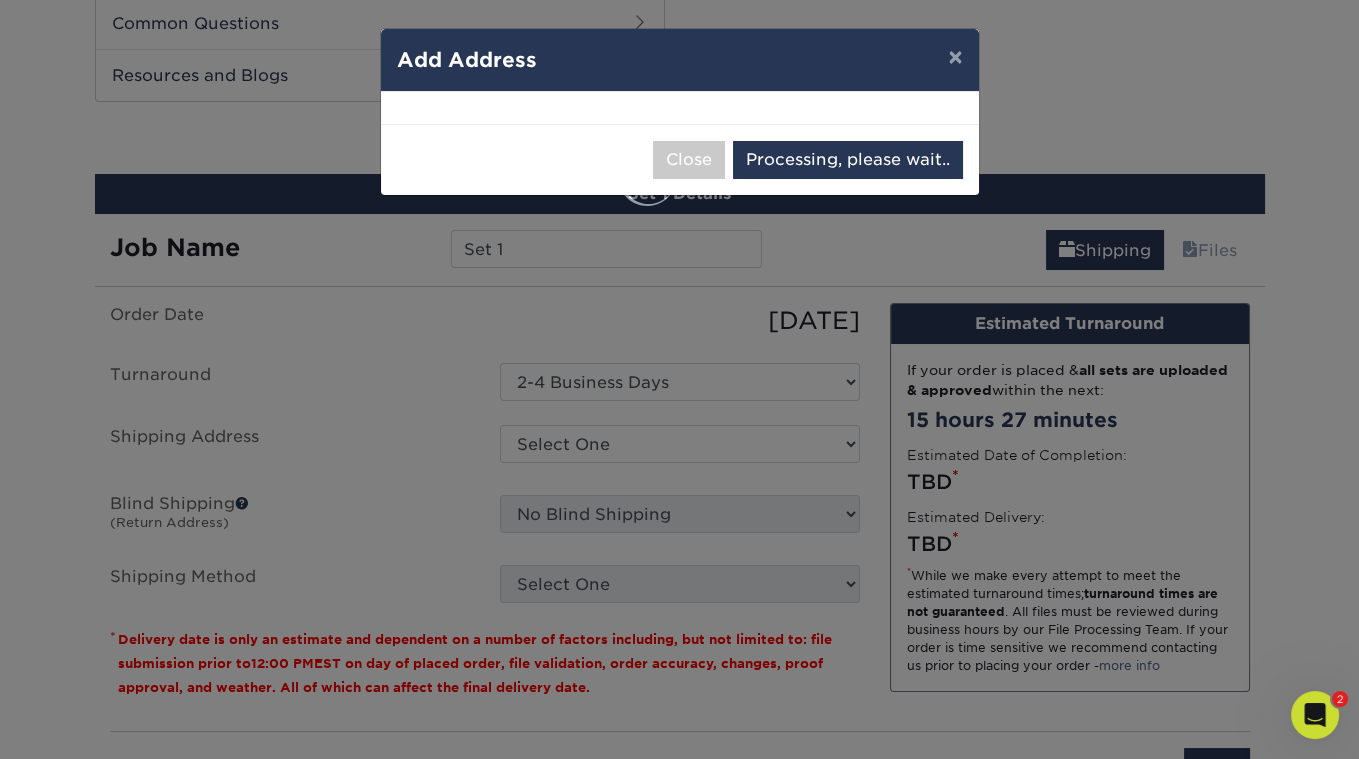 select on "[ZIP]" 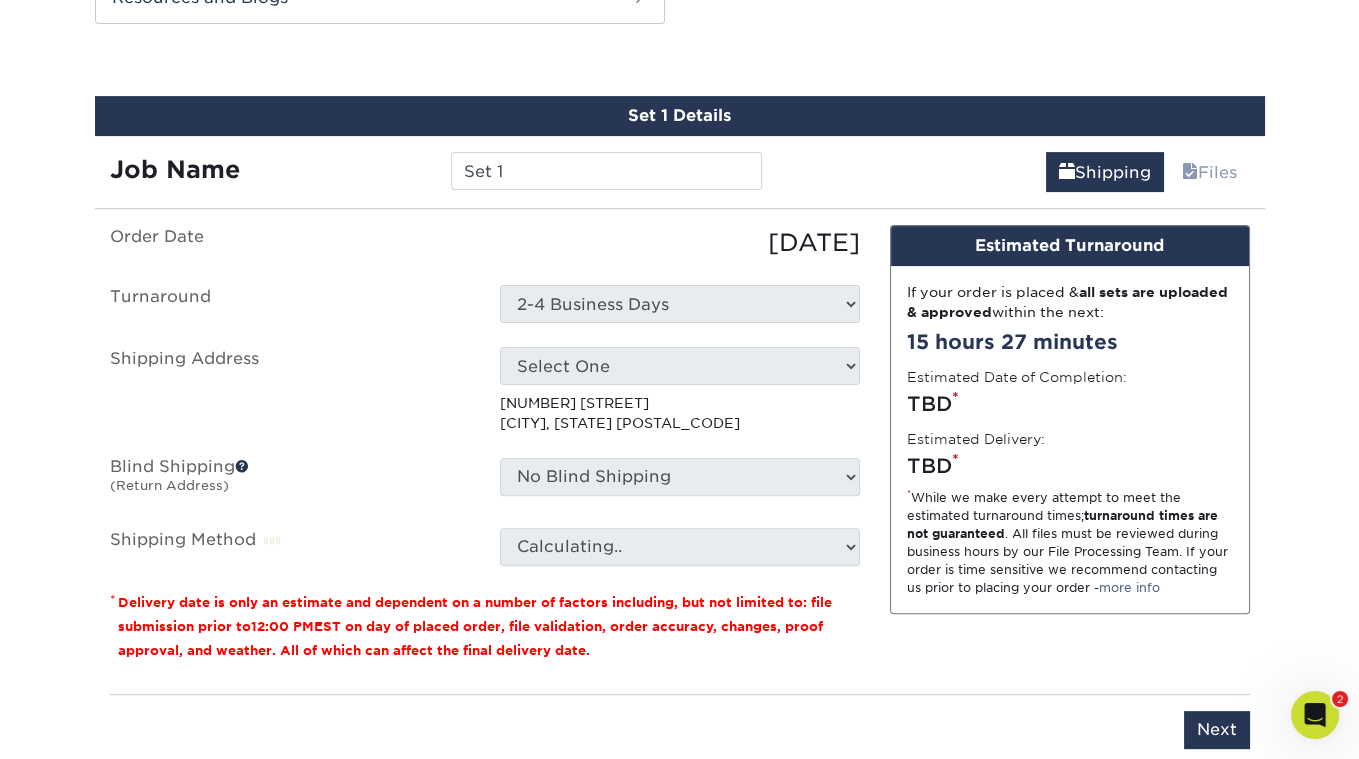 scroll, scrollTop: 1072, scrollLeft: 0, axis: vertical 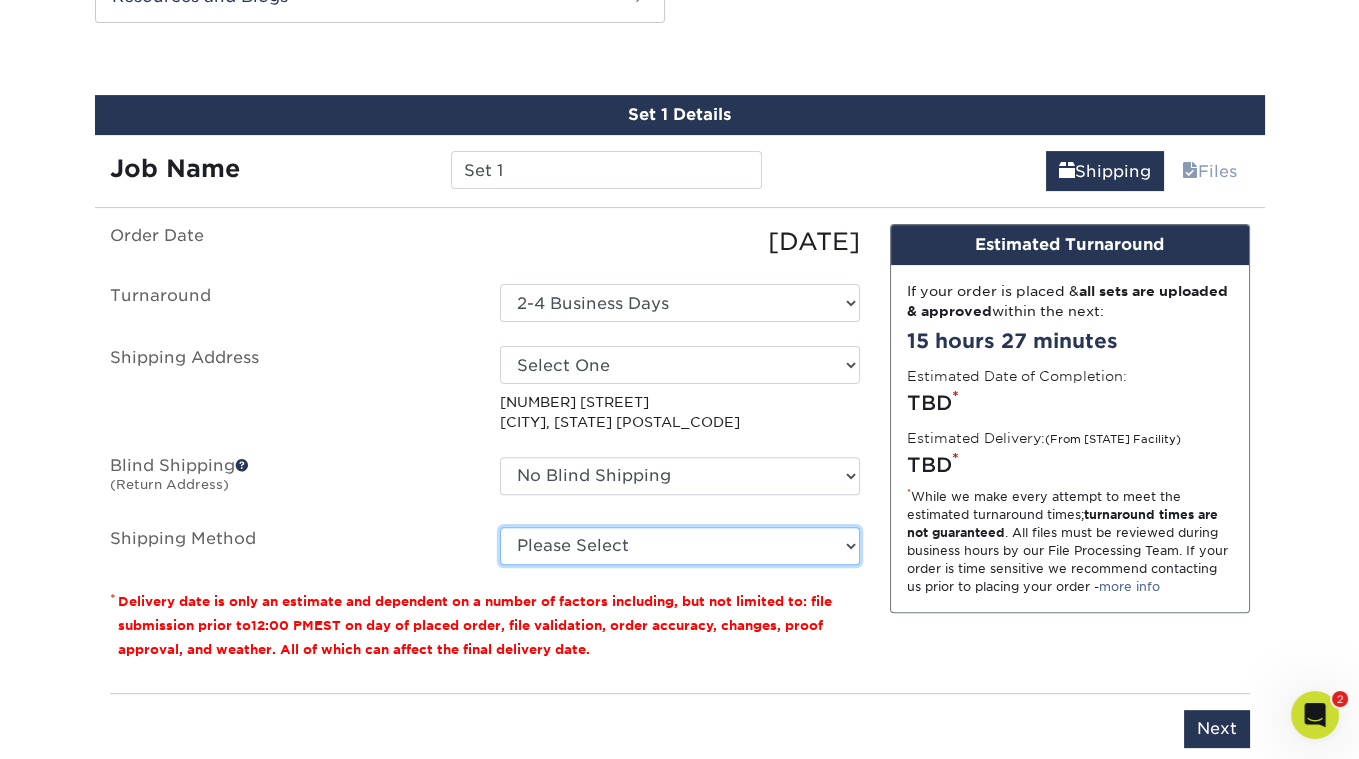 click on "Please Select Ground Shipping (+$23.28) 3 Day Shipping Service (+$30.20) 2 Day Air Shipping (+$30.98) Next Day Shipping by 5pm (+$32.83) Next Day Shipping by 12 noon (+$33.56) Next Day Air Early A.M. (+$138.75)" at bounding box center (680, 546) 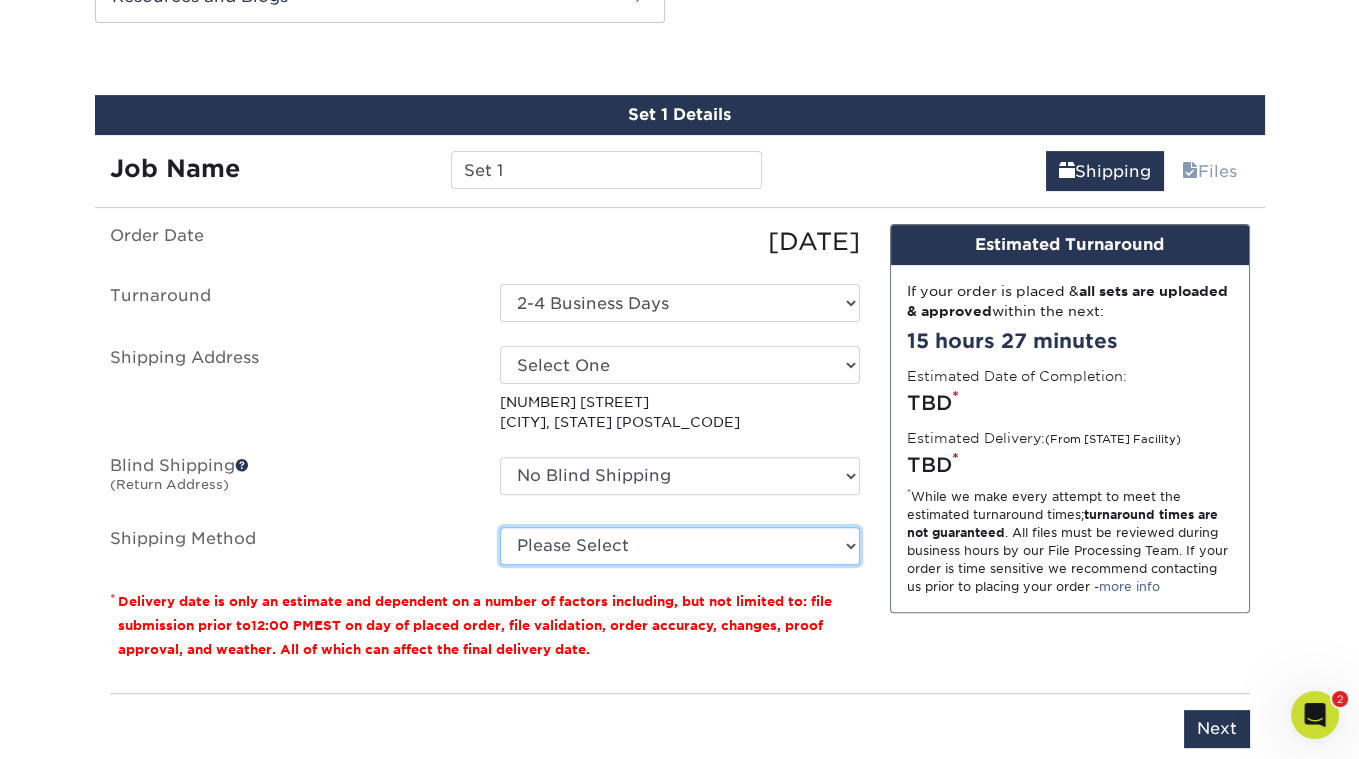 select on "03" 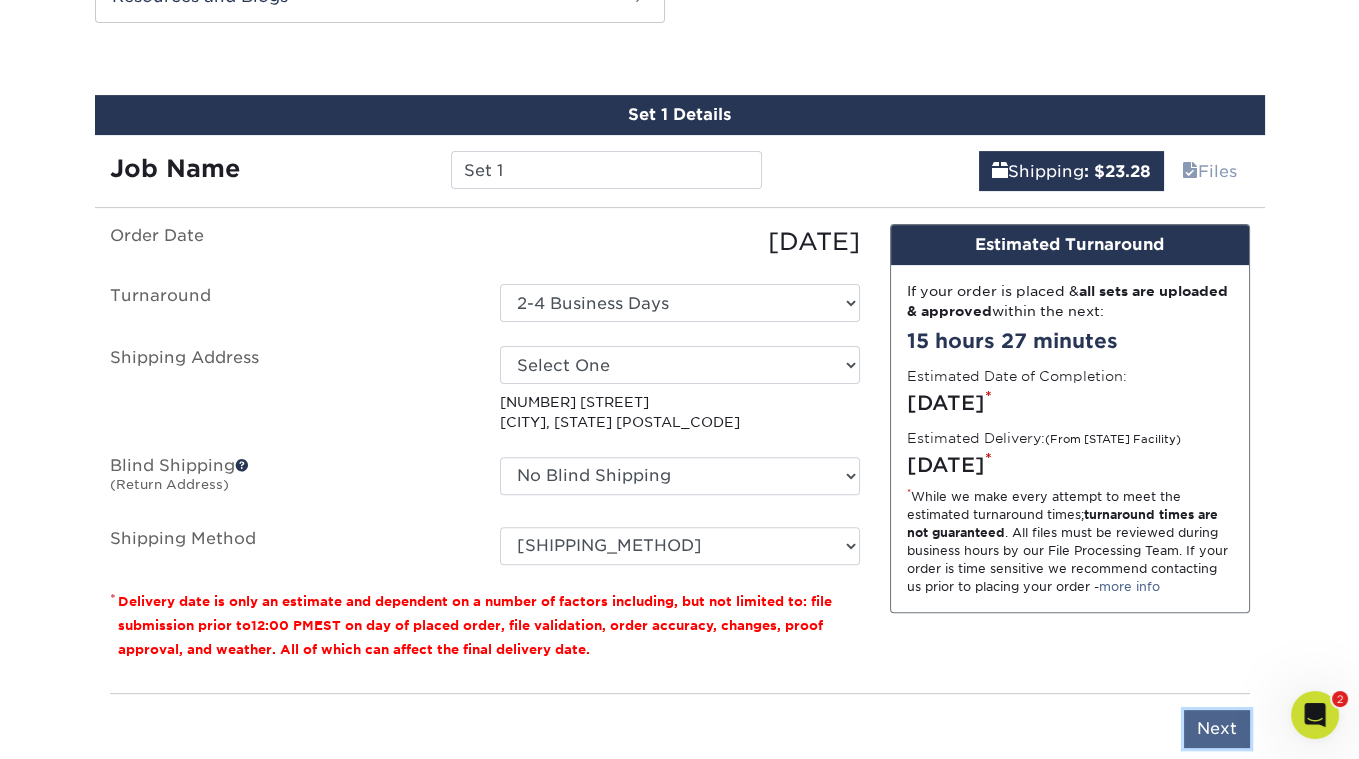 click on "Next" at bounding box center [1217, 729] 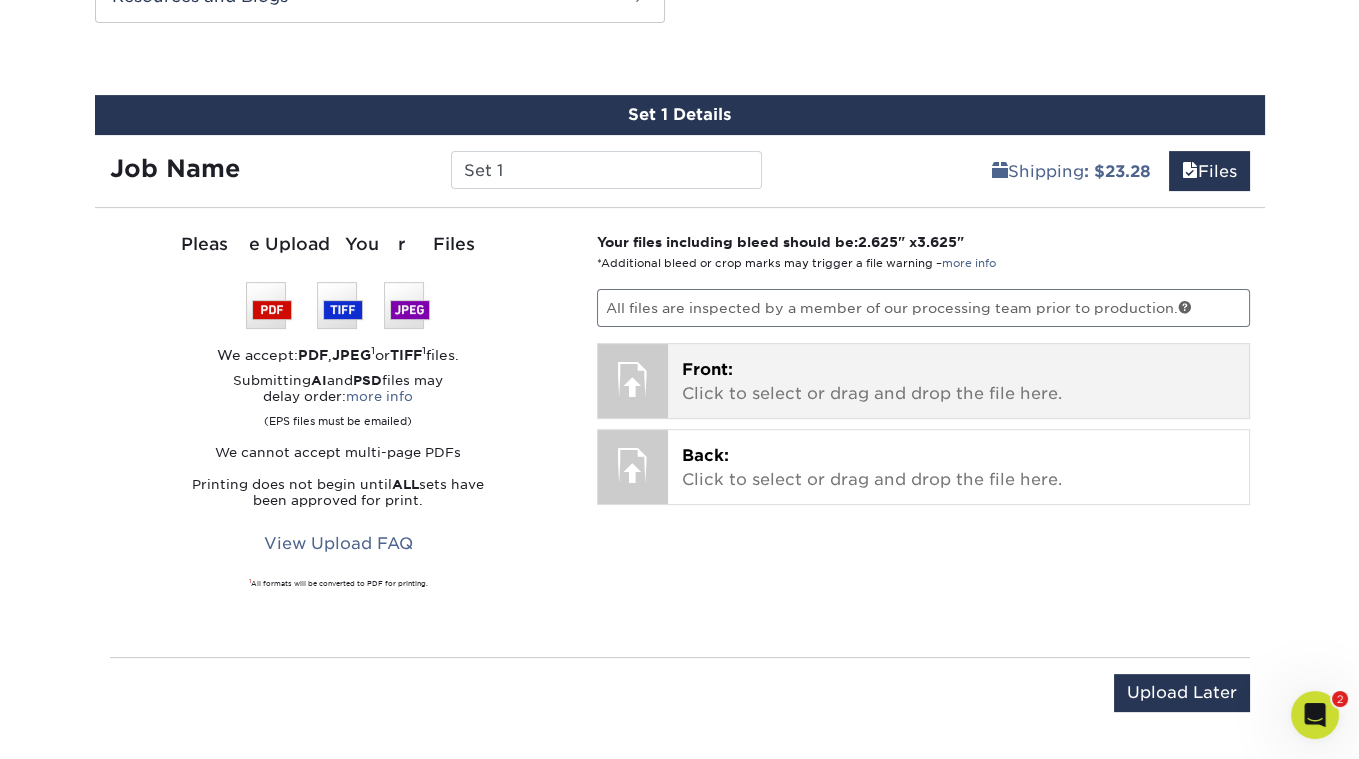 click on "Front:" at bounding box center (707, 369) 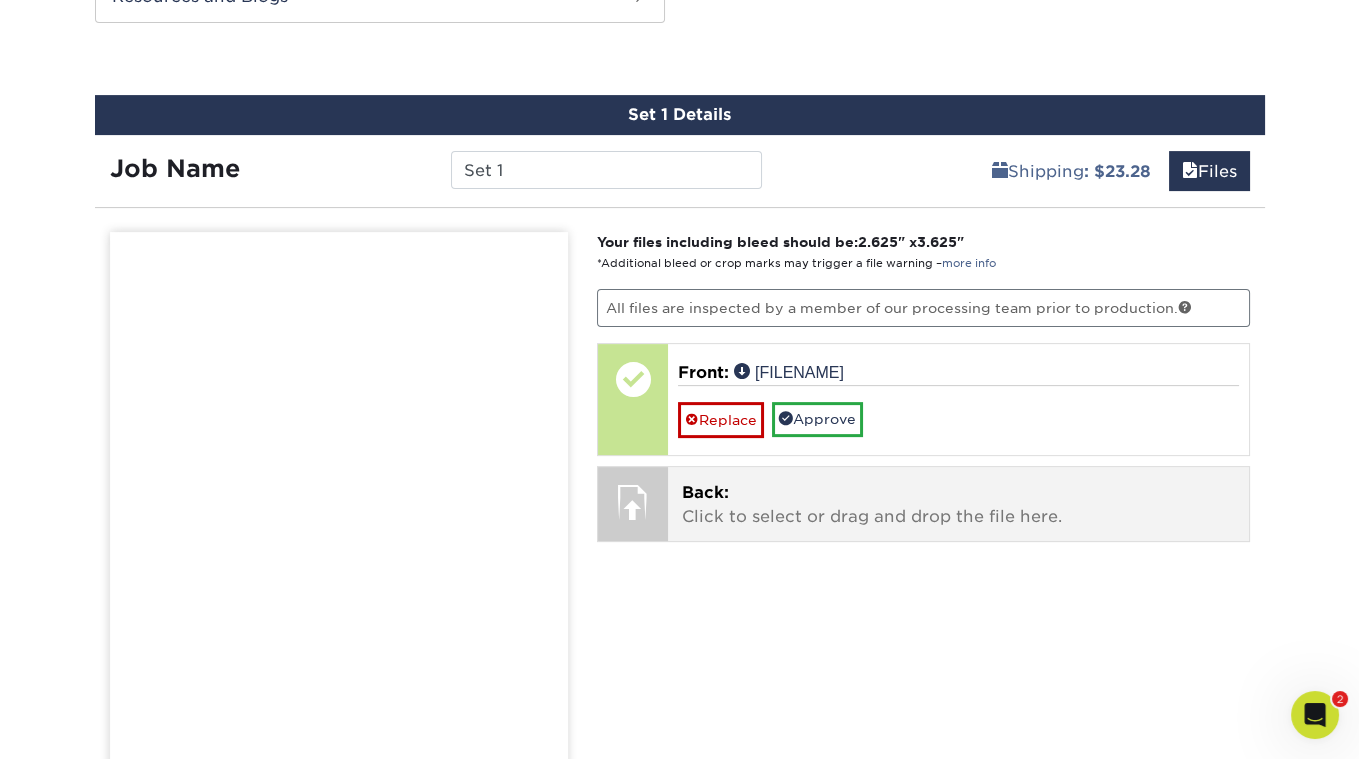 click at bounding box center [633, 502] 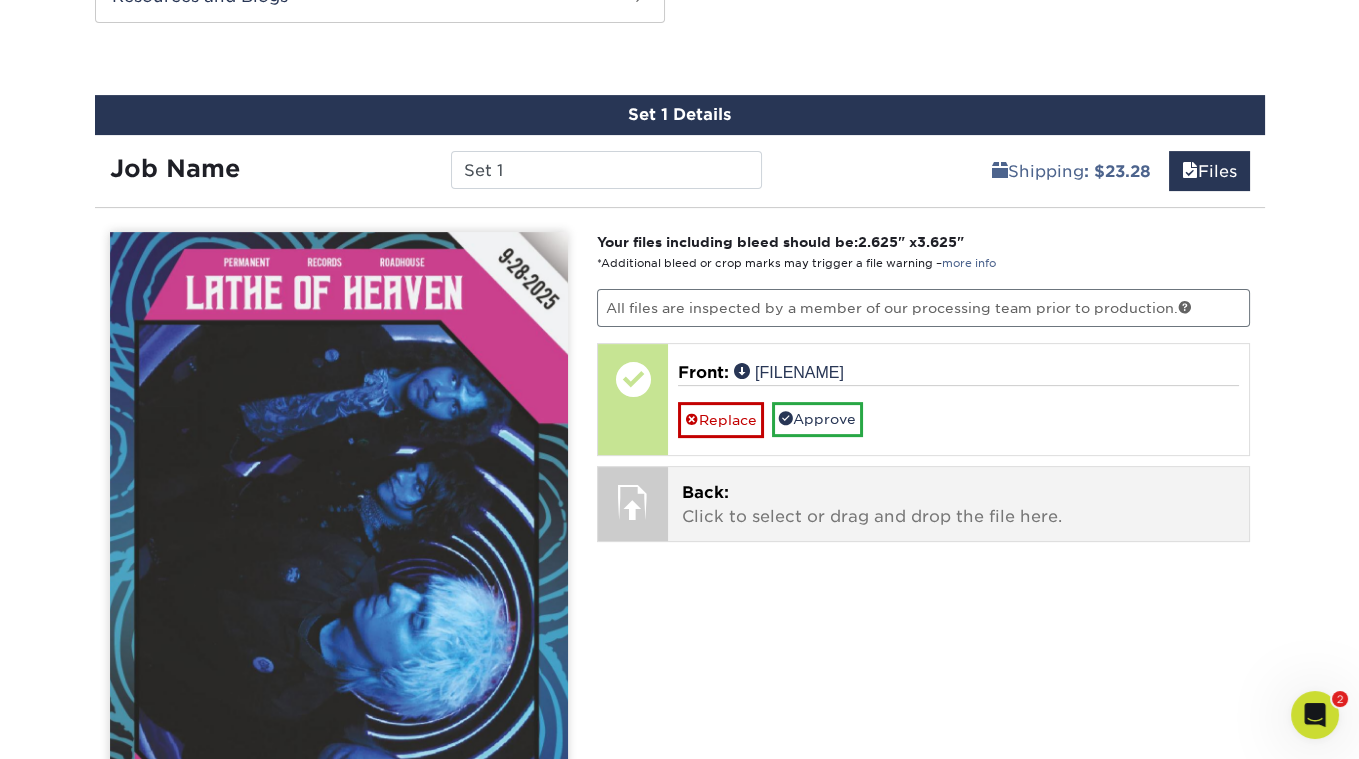 click at bounding box center (633, 502) 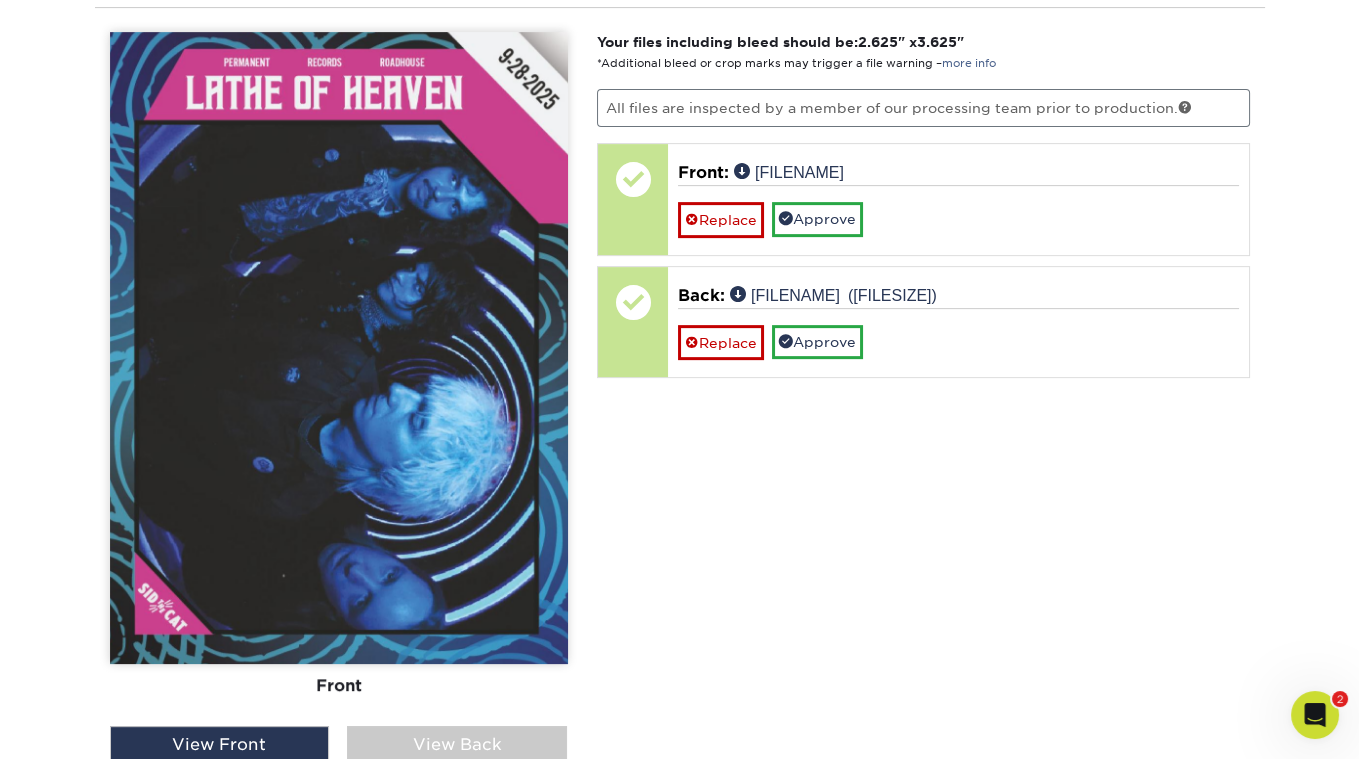 scroll, scrollTop: 1750, scrollLeft: 0, axis: vertical 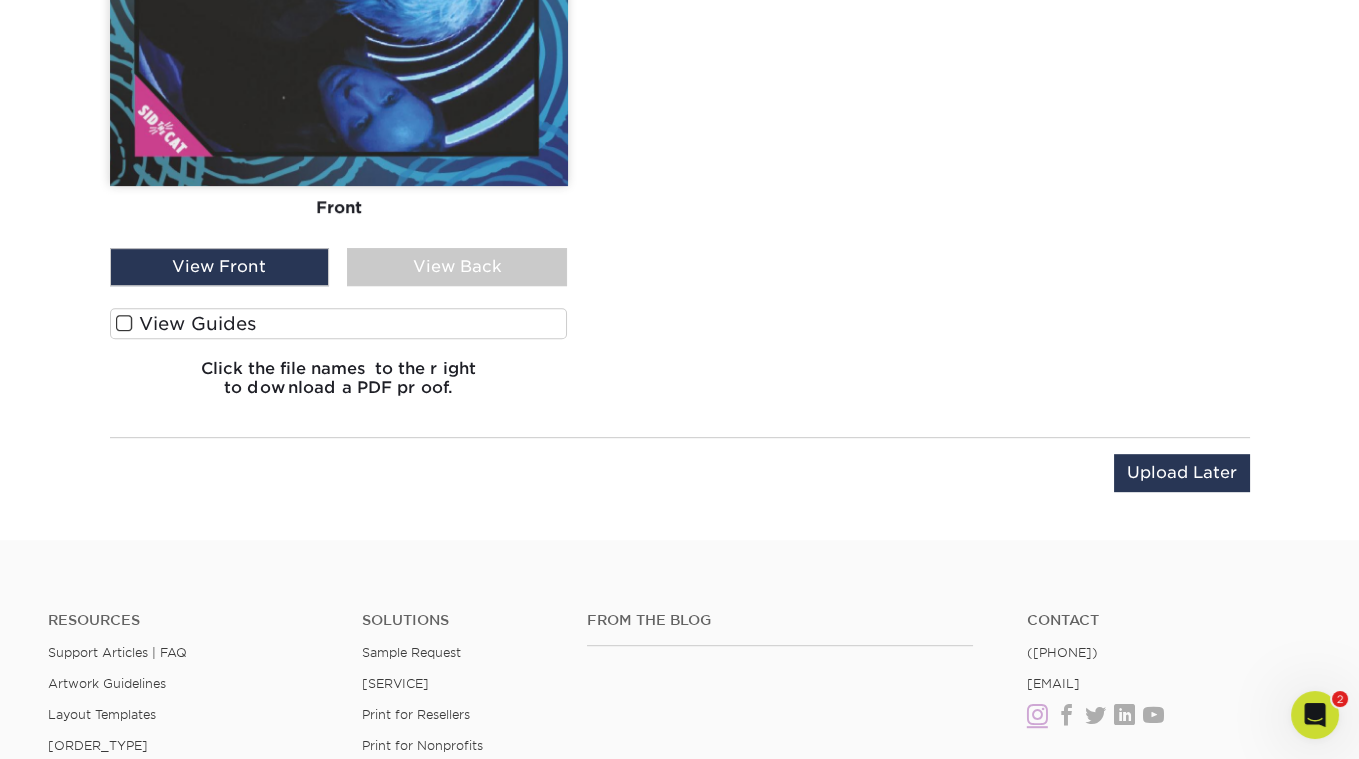 click at bounding box center [124, 323] 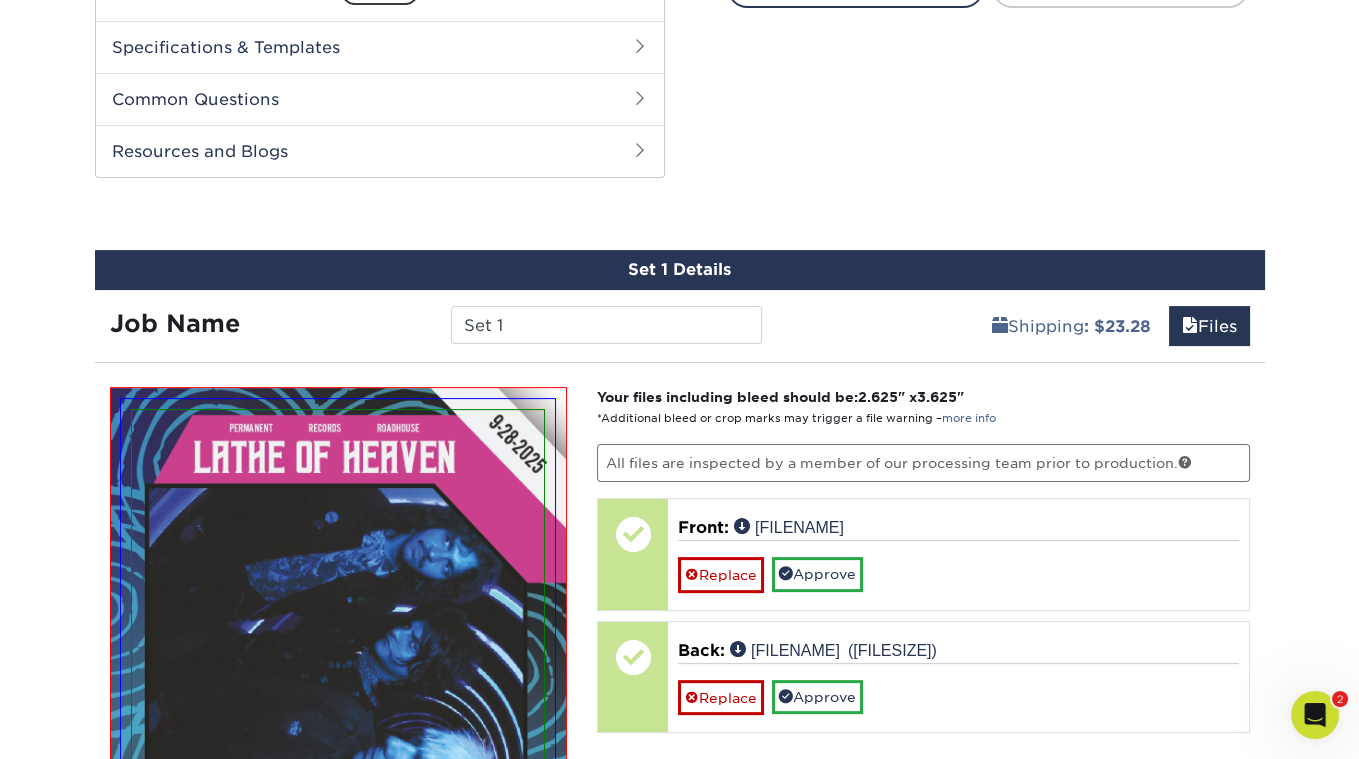 scroll, scrollTop: 1014, scrollLeft: 0, axis: vertical 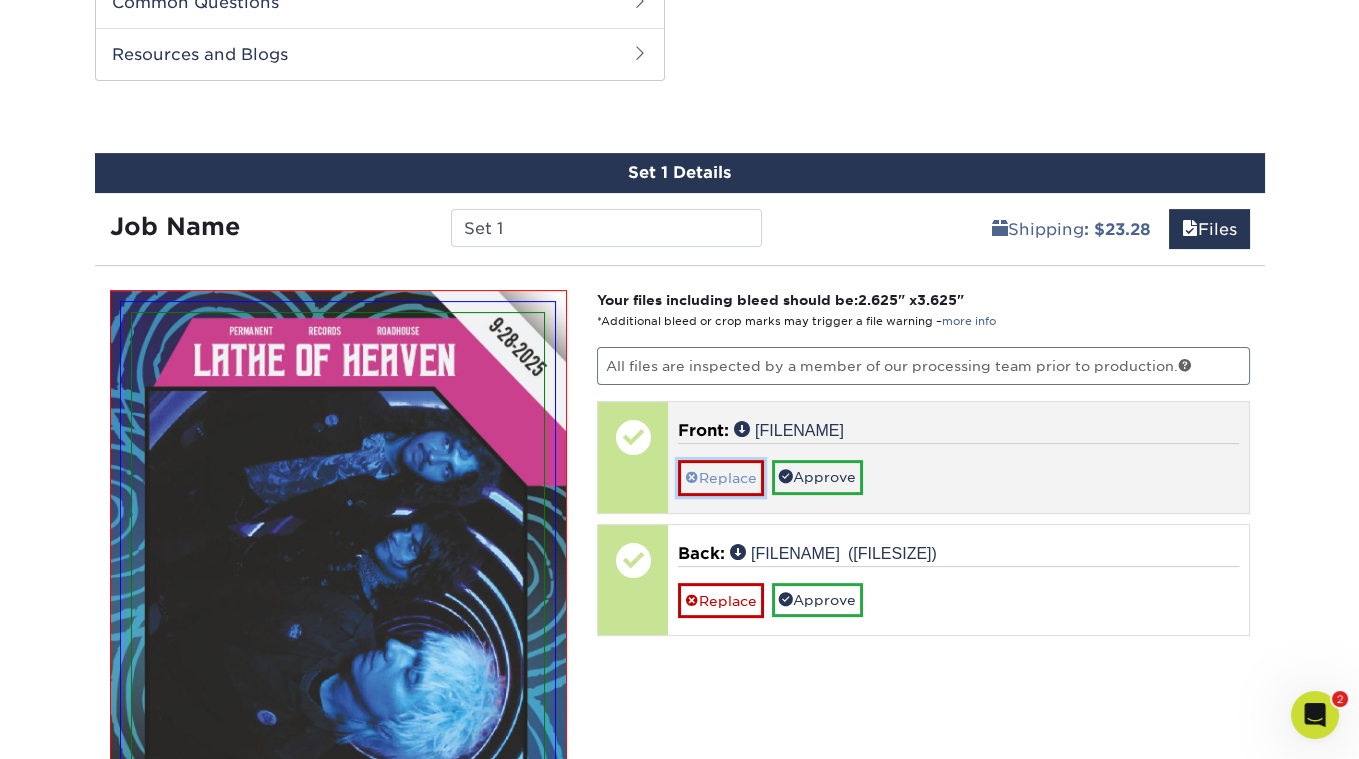 click at bounding box center [692, 478] 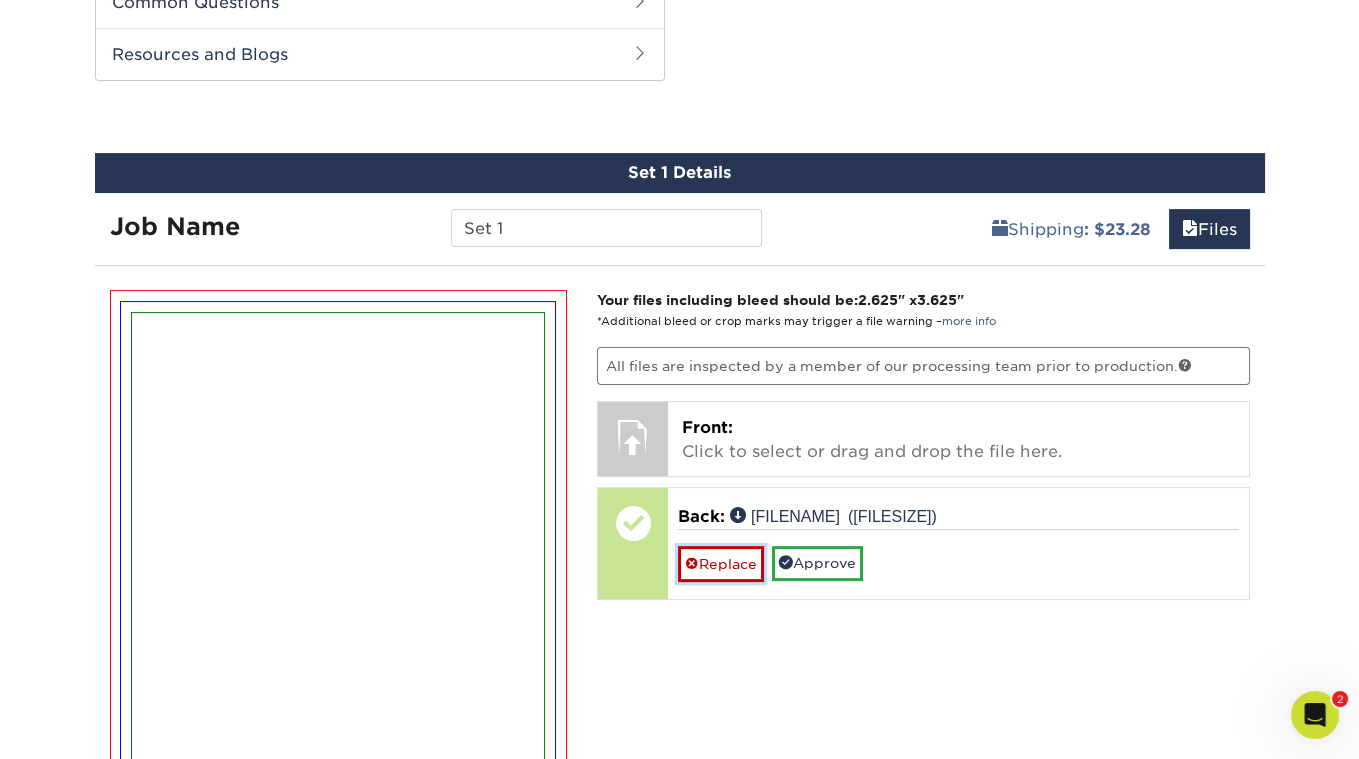 click on "Replace" at bounding box center [721, 563] 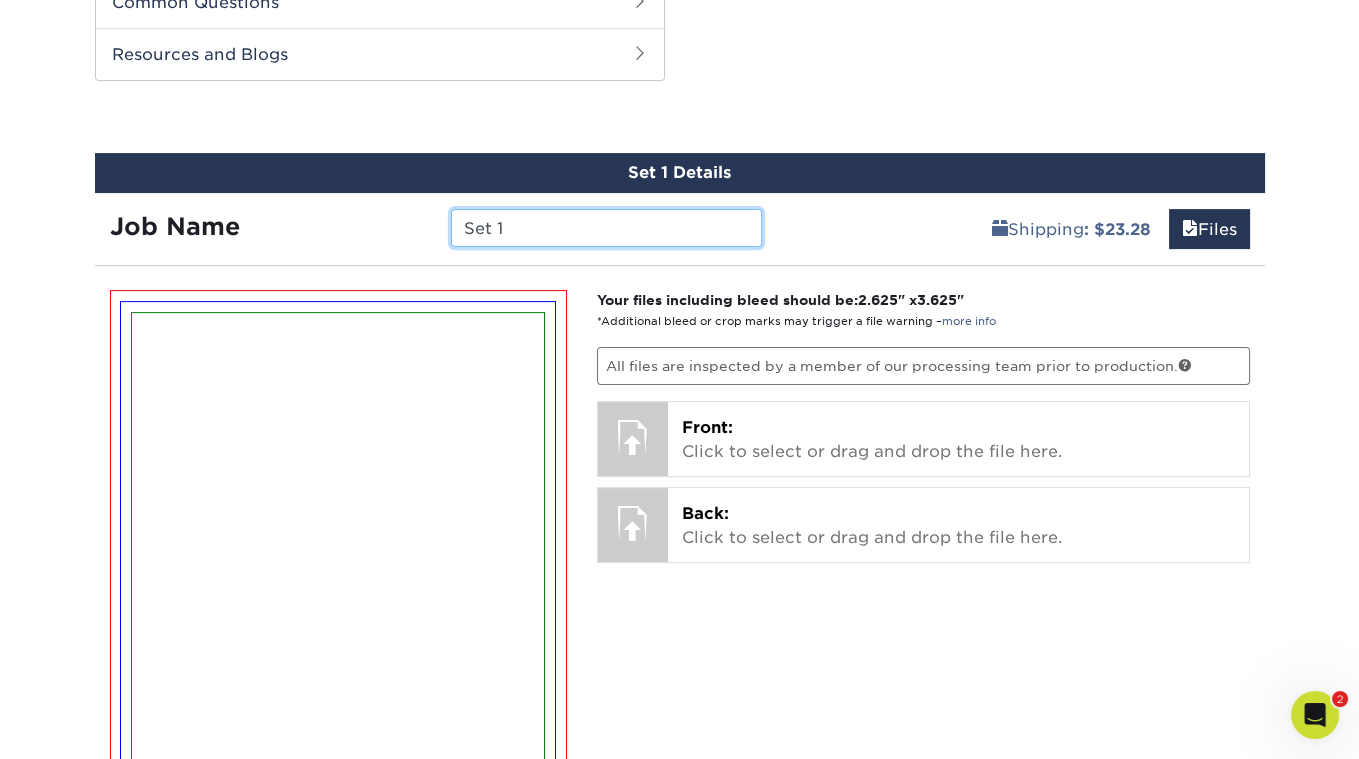 click on "Set 1" at bounding box center (606, 228) 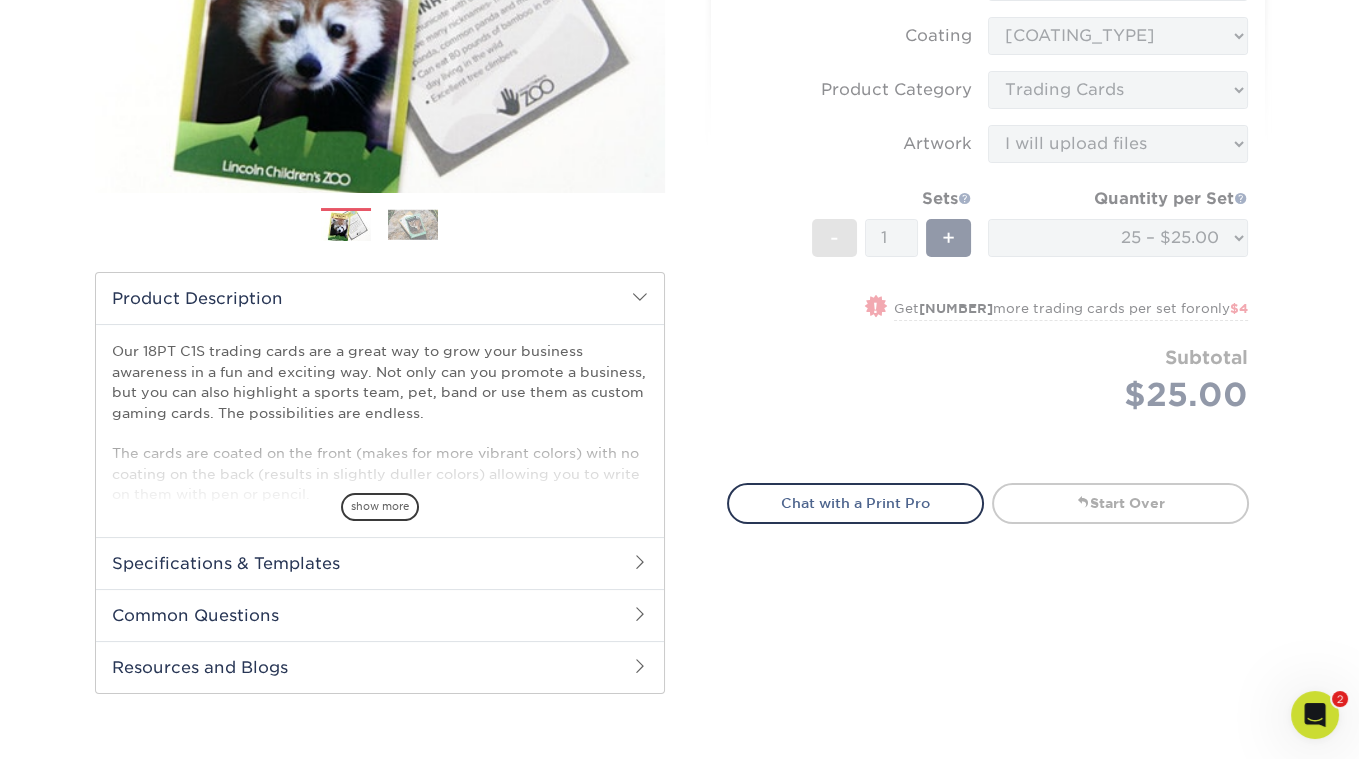 scroll, scrollTop: 0, scrollLeft: 0, axis: both 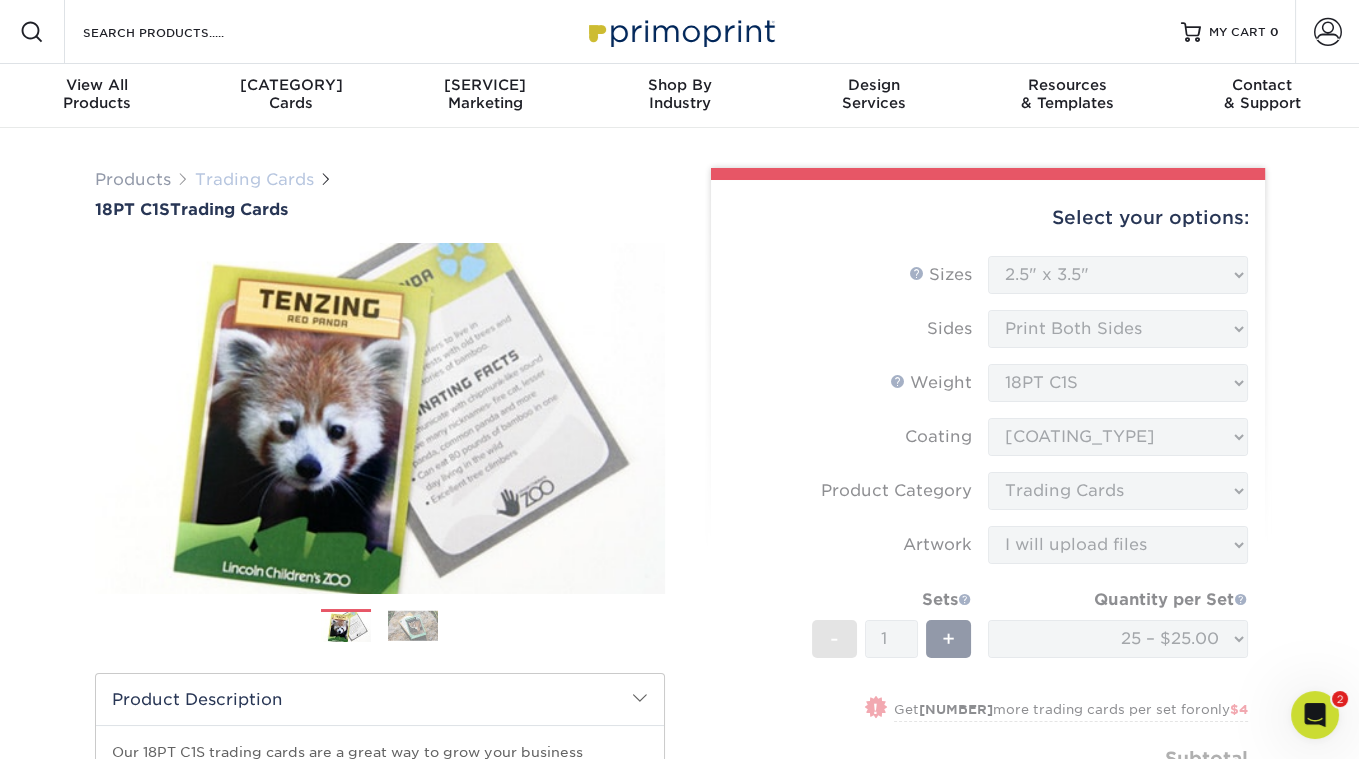 type 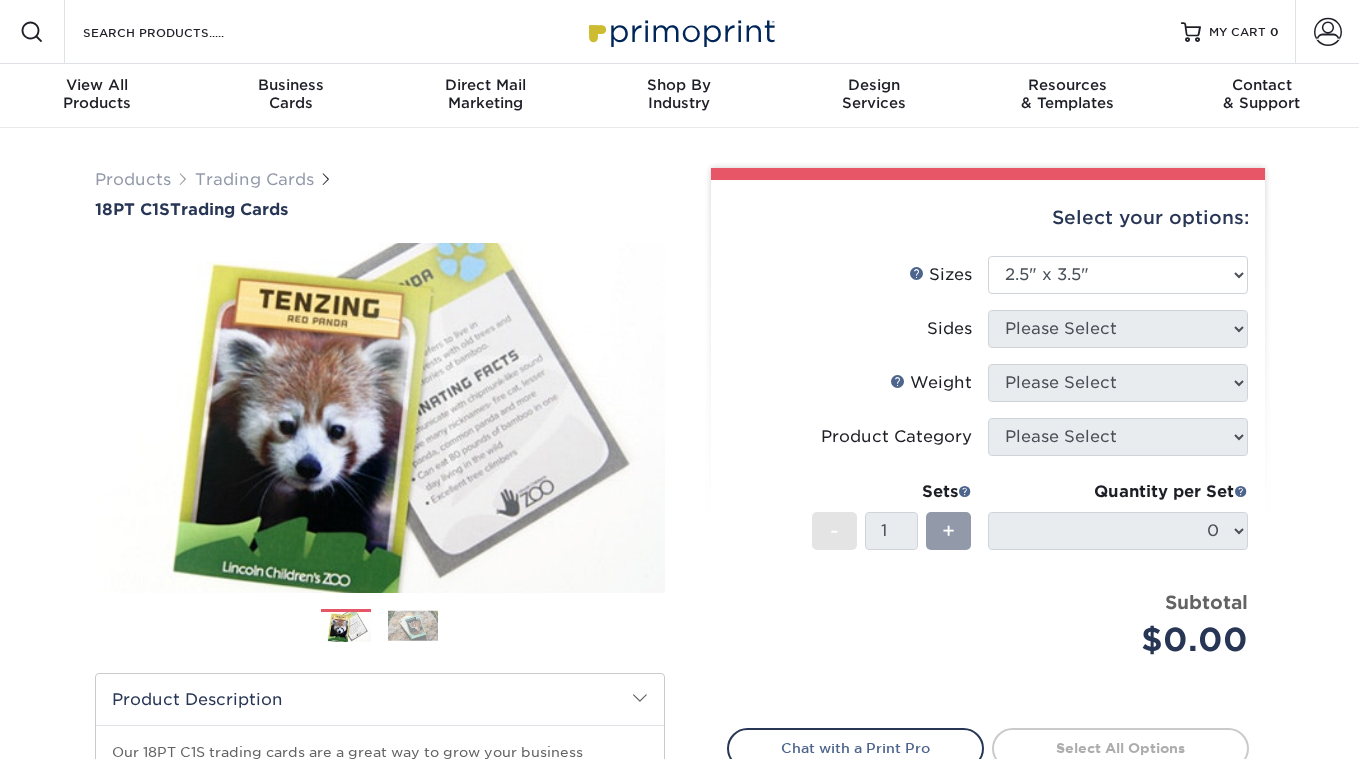 select on "2.50x3.50" 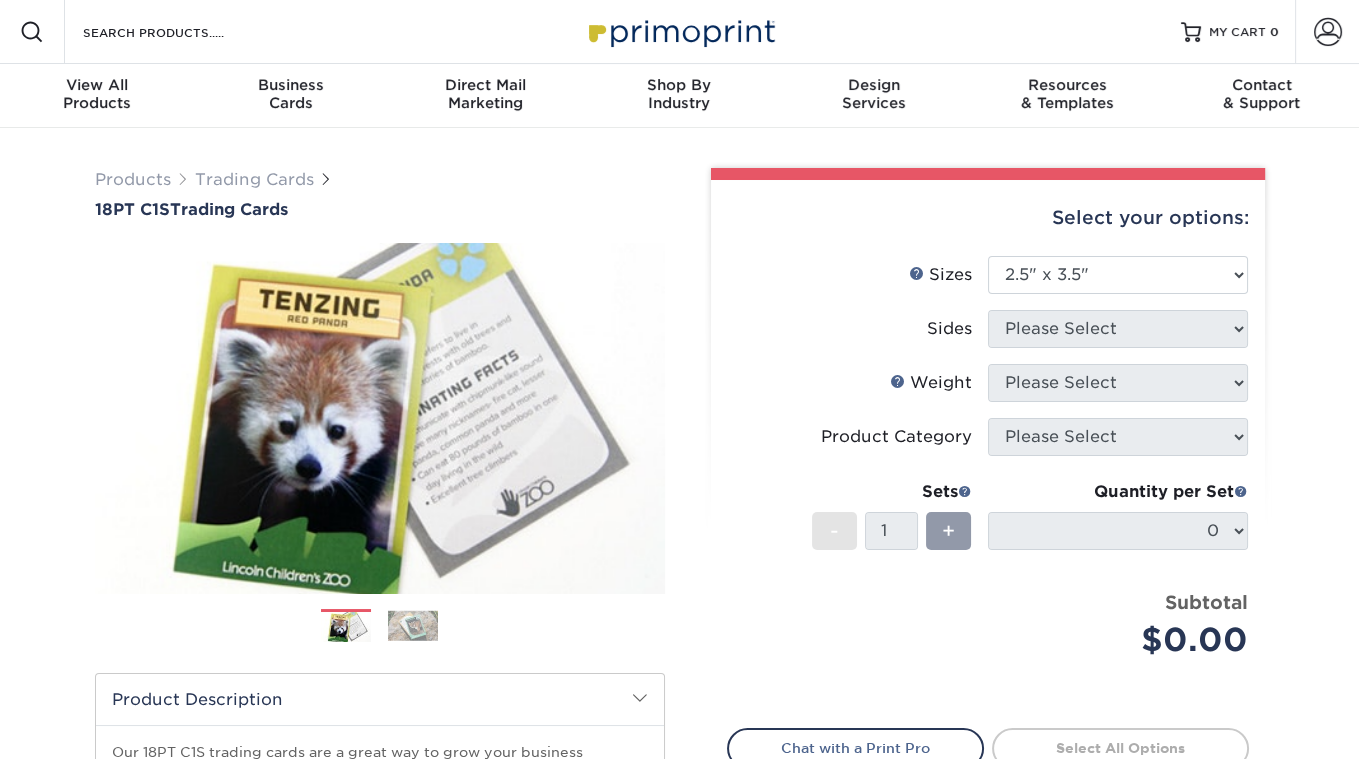 scroll, scrollTop: 0, scrollLeft: 0, axis: both 